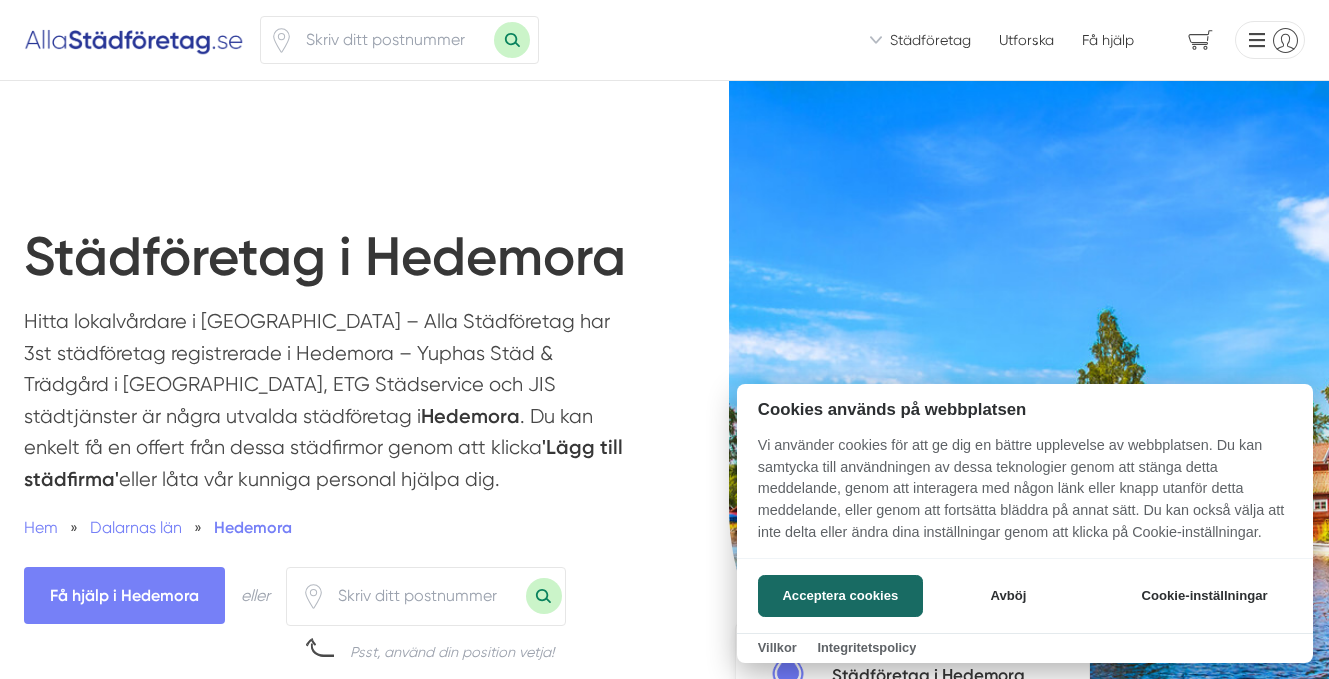 scroll, scrollTop: 0, scrollLeft: 0, axis: both 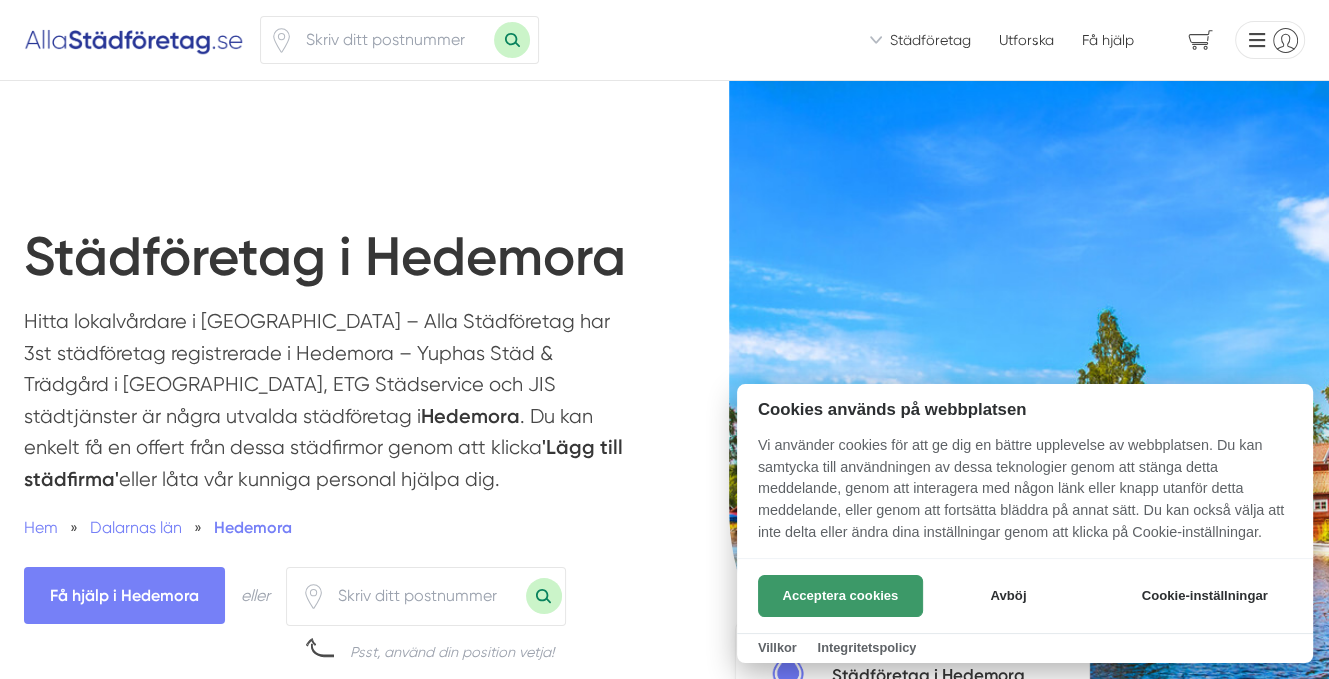 click on "Acceptera cookies" at bounding box center (840, 596) 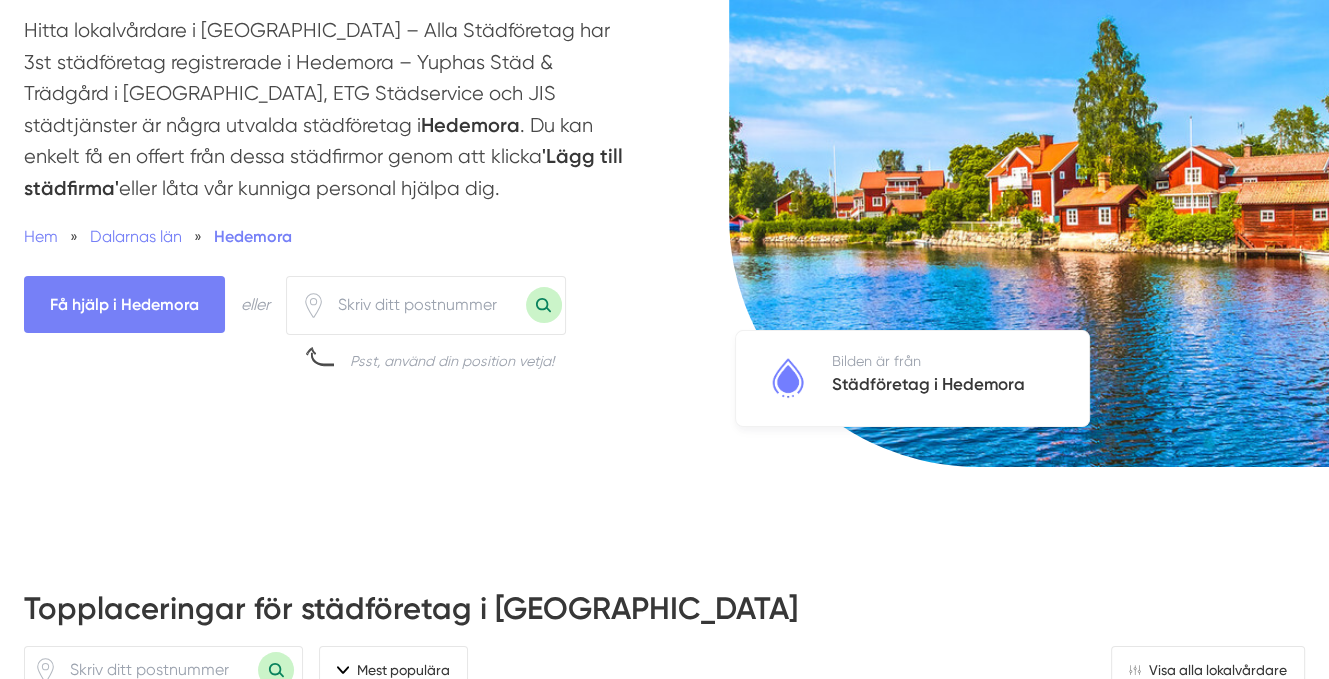 scroll, scrollTop: 300, scrollLeft: 0, axis: vertical 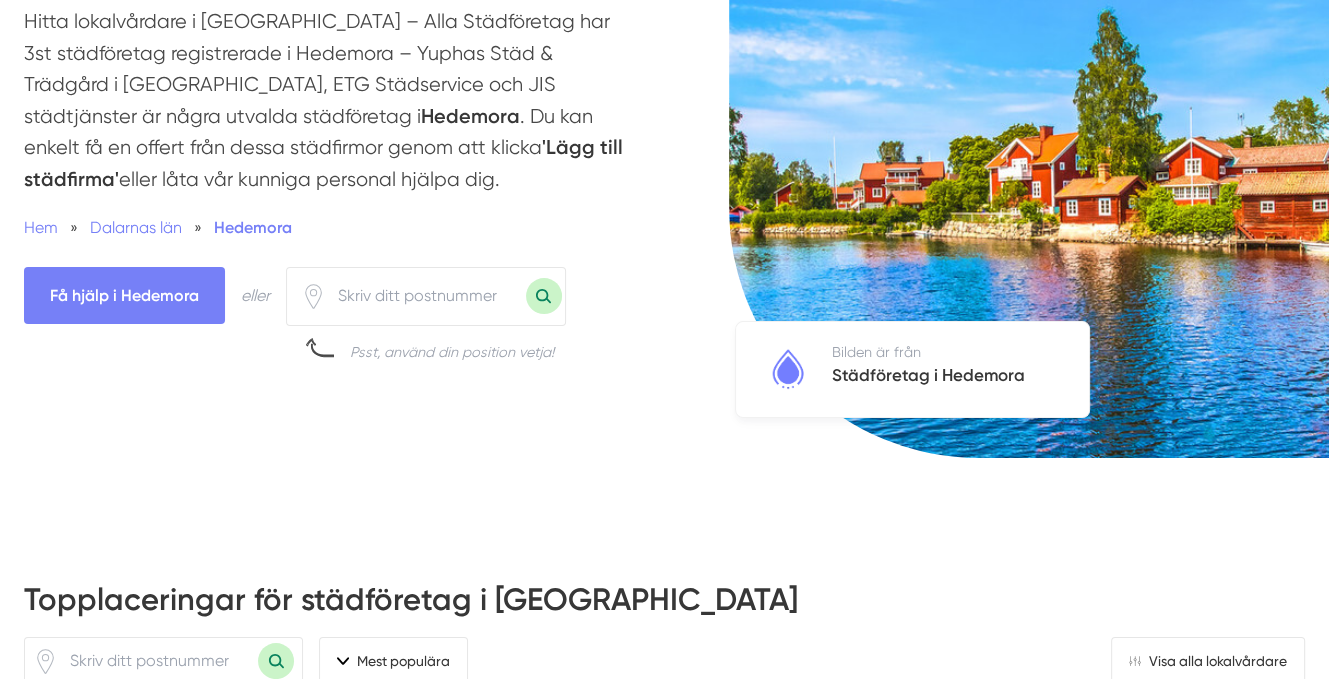click at bounding box center (426, 296) 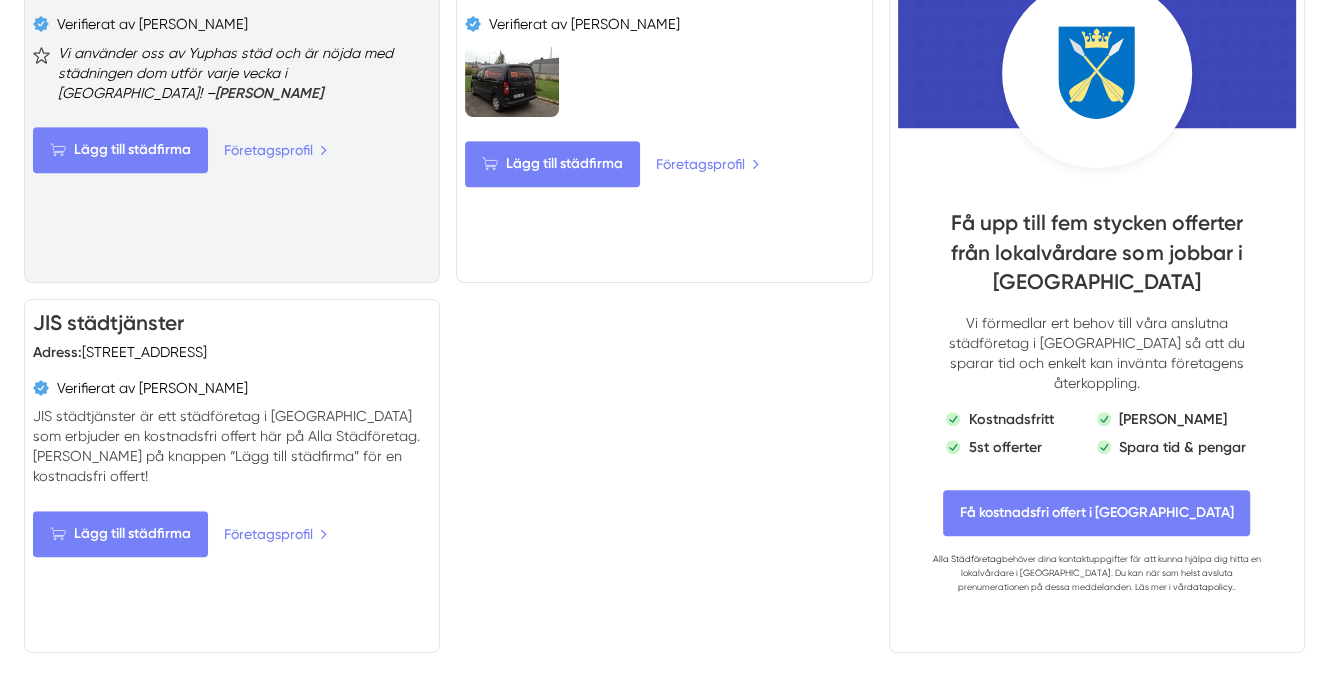 scroll, scrollTop: 1100, scrollLeft: 0, axis: vertical 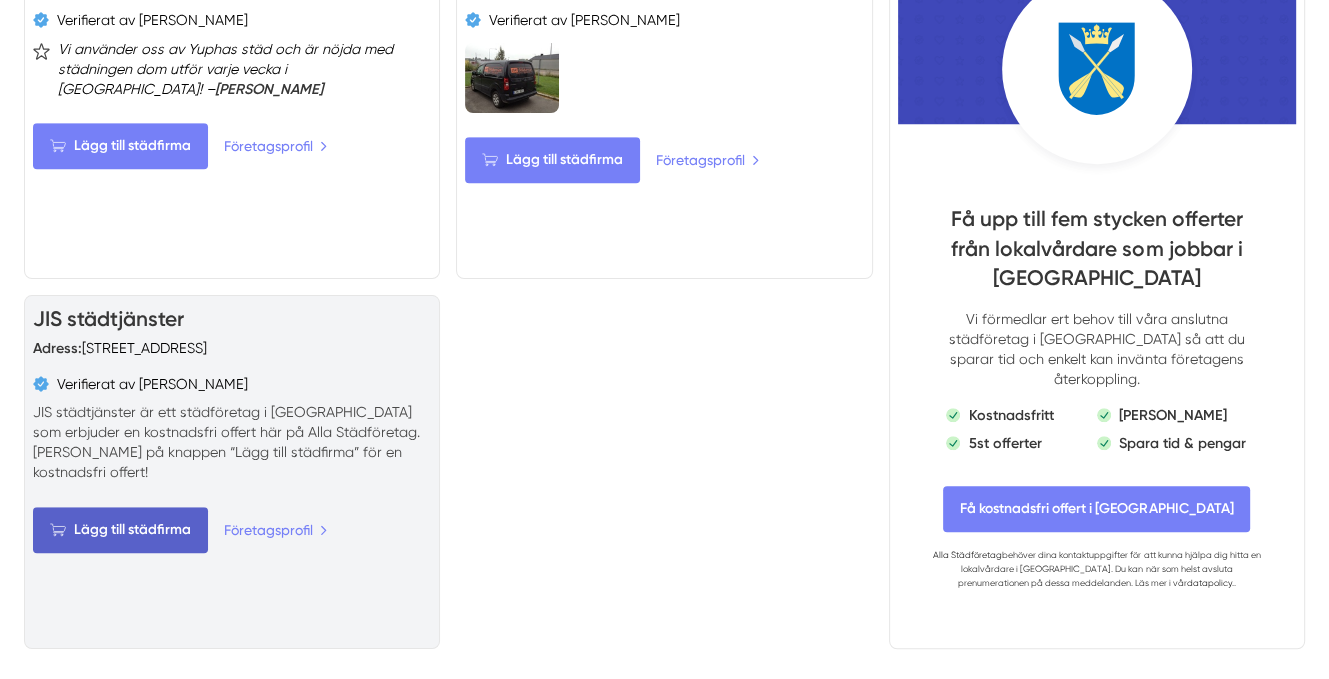 type on "77672" 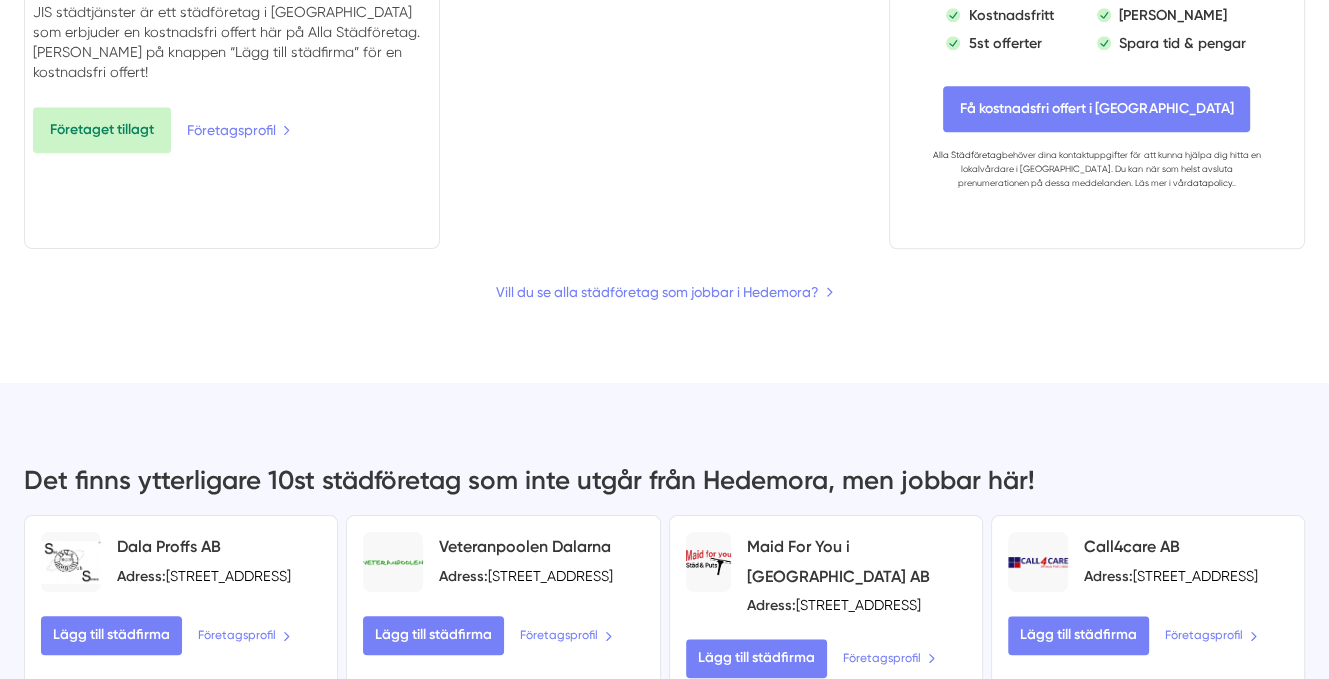scroll, scrollTop: 1600, scrollLeft: 0, axis: vertical 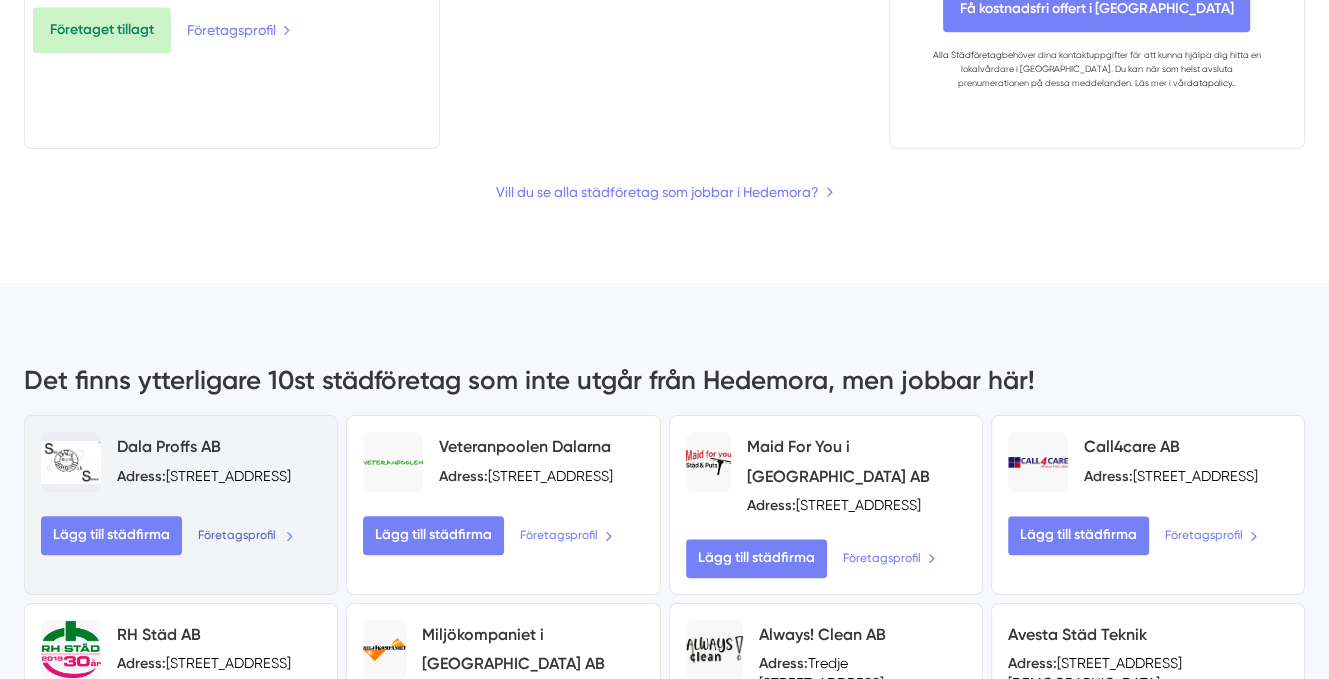 click on "Företagsprofil" at bounding box center (246, 535) 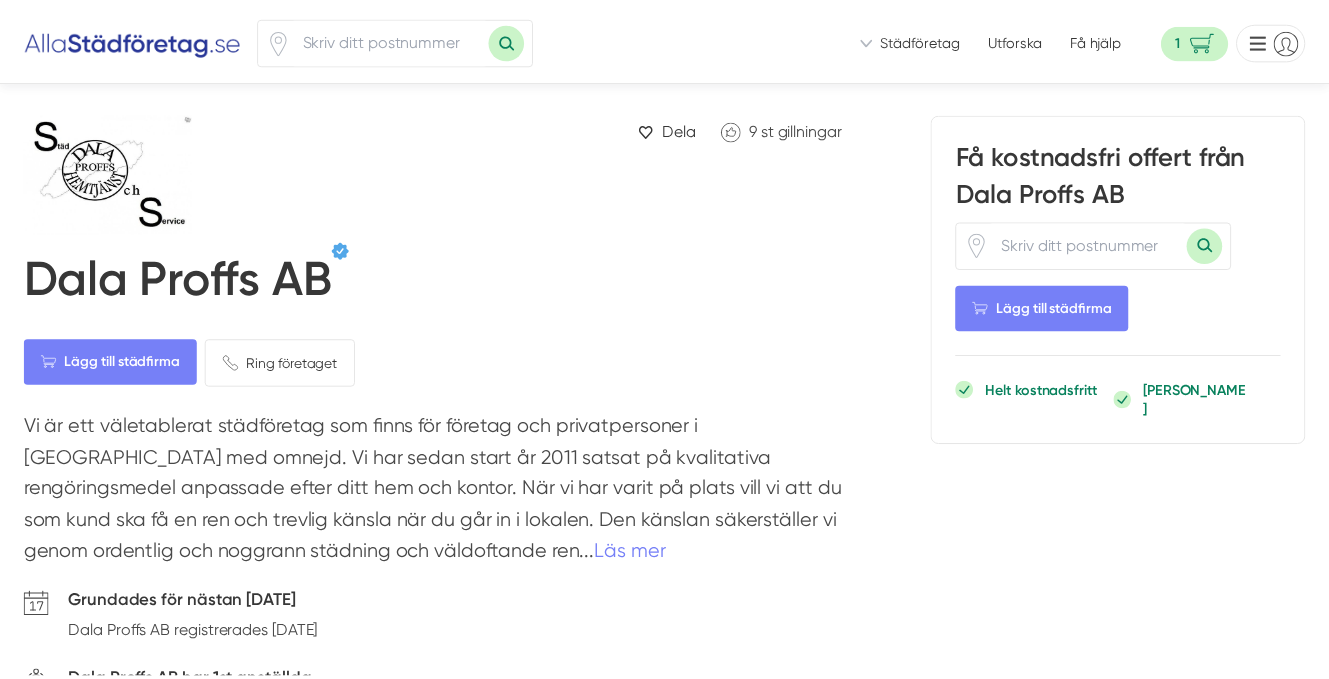 scroll, scrollTop: 0, scrollLeft: 0, axis: both 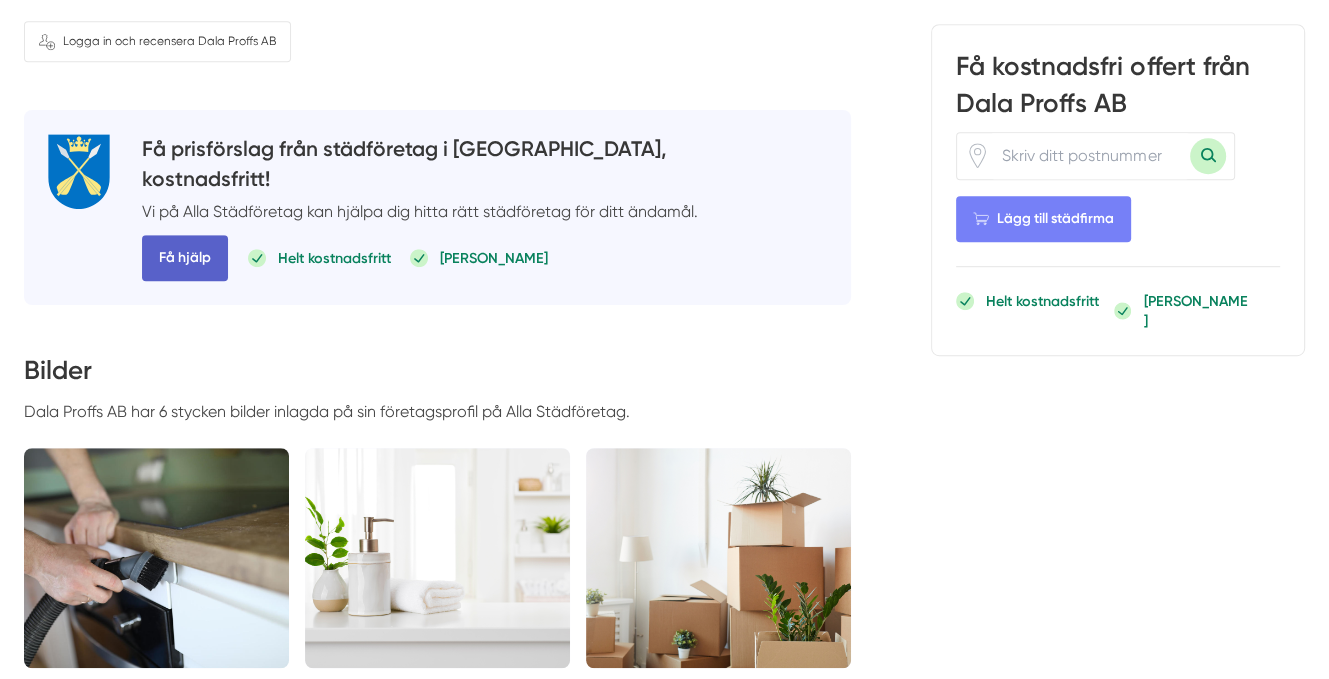 click on "Få hjälp" at bounding box center (185, 258) 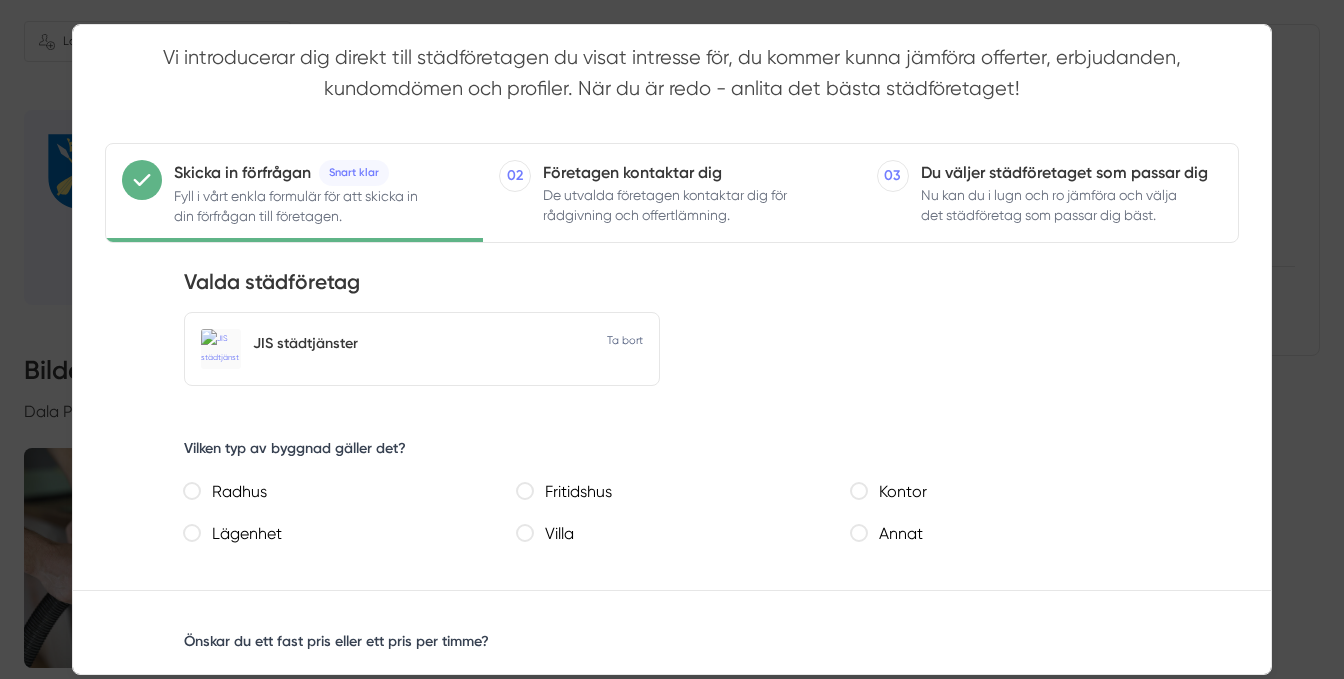 scroll, scrollTop: 100, scrollLeft: 0, axis: vertical 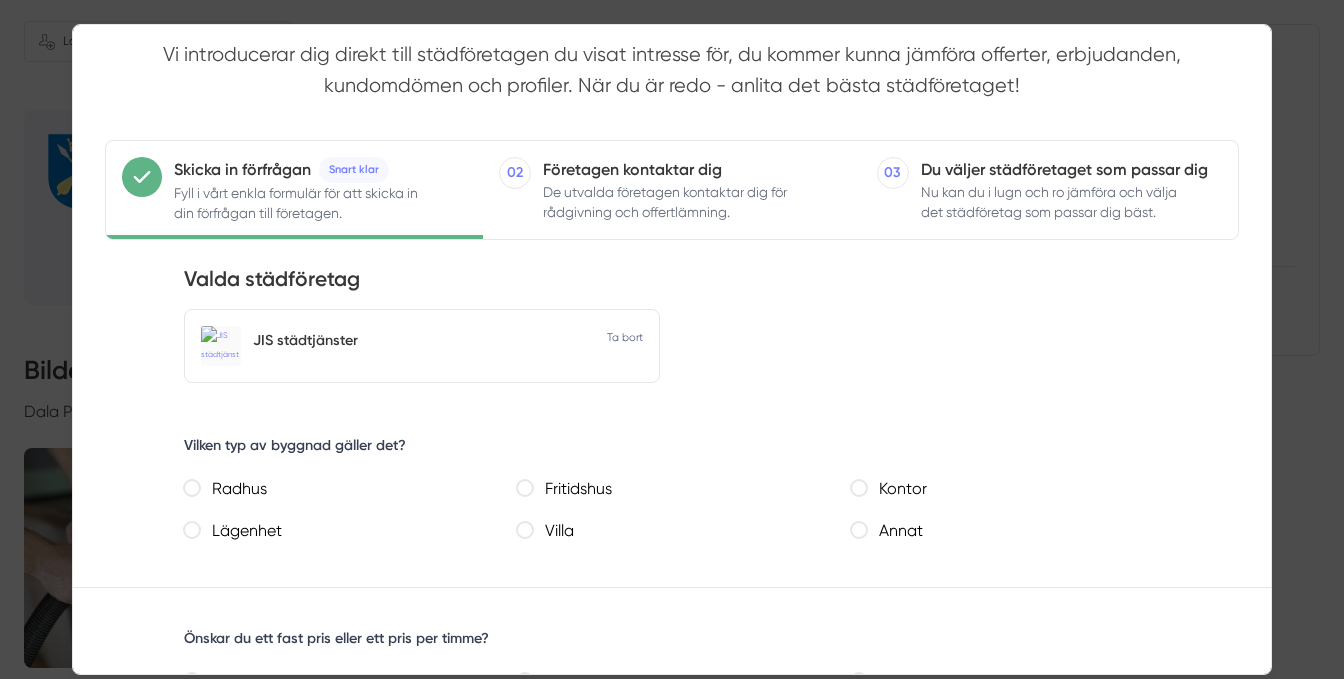 click on "Villa" at bounding box center (525, 530) 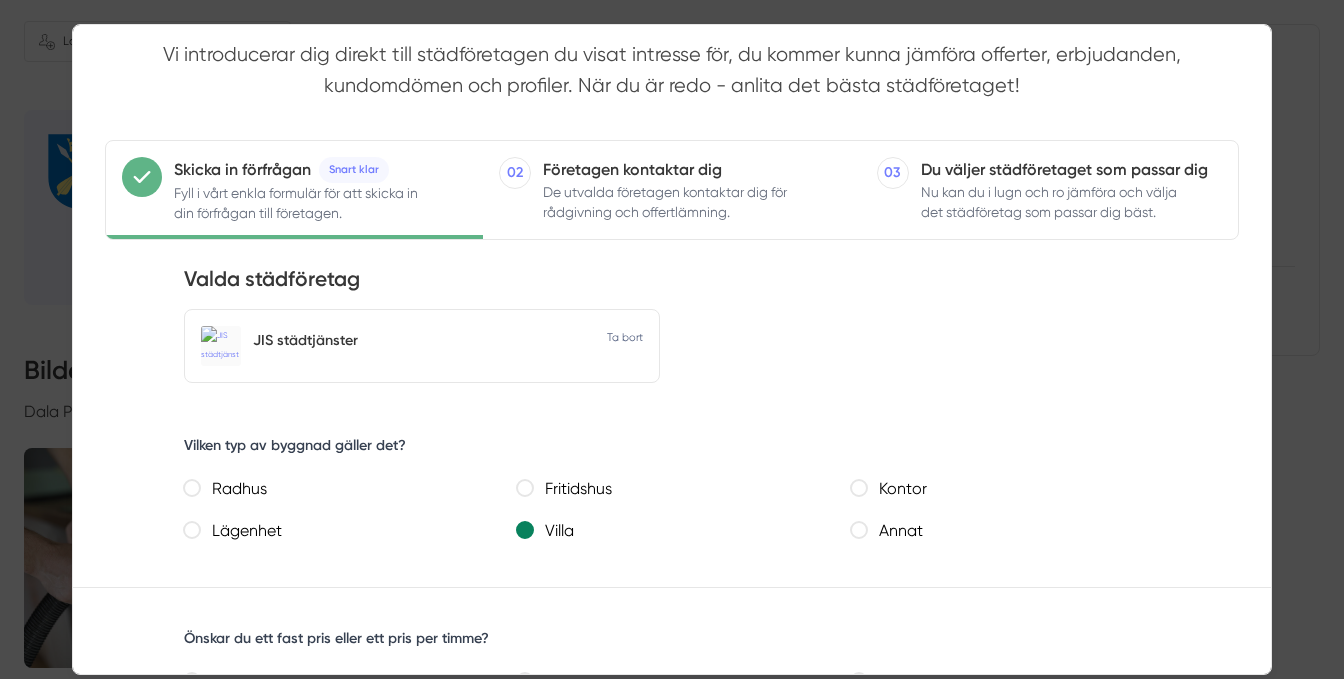 scroll, scrollTop: 200, scrollLeft: 0, axis: vertical 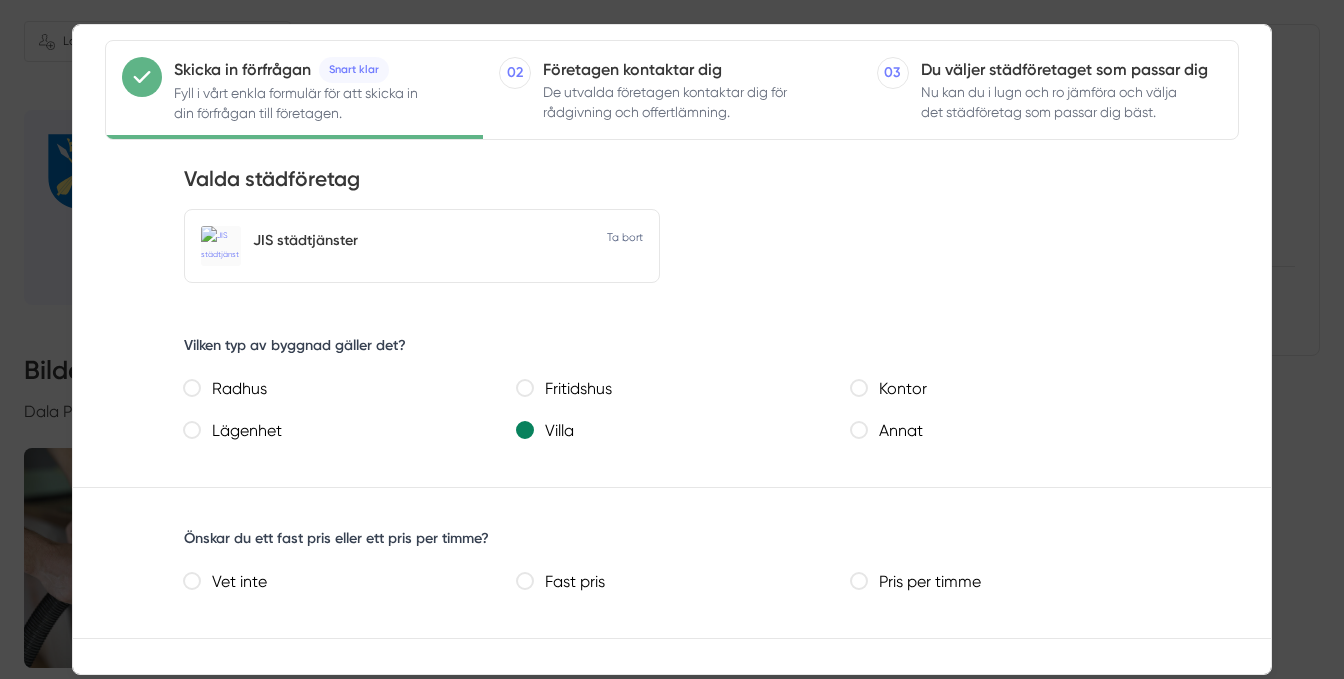 click on "Fast pris" at bounding box center [525, 581] 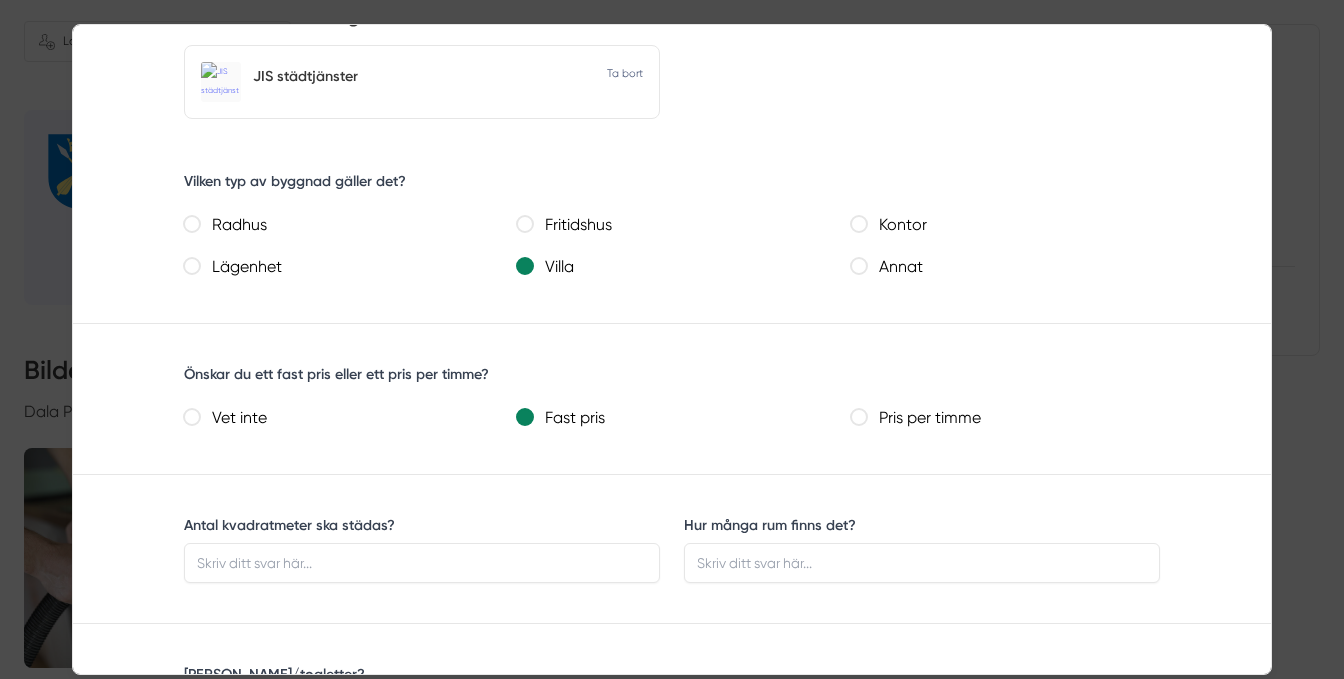 scroll, scrollTop: 400, scrollLeft: 0, axis: vertical 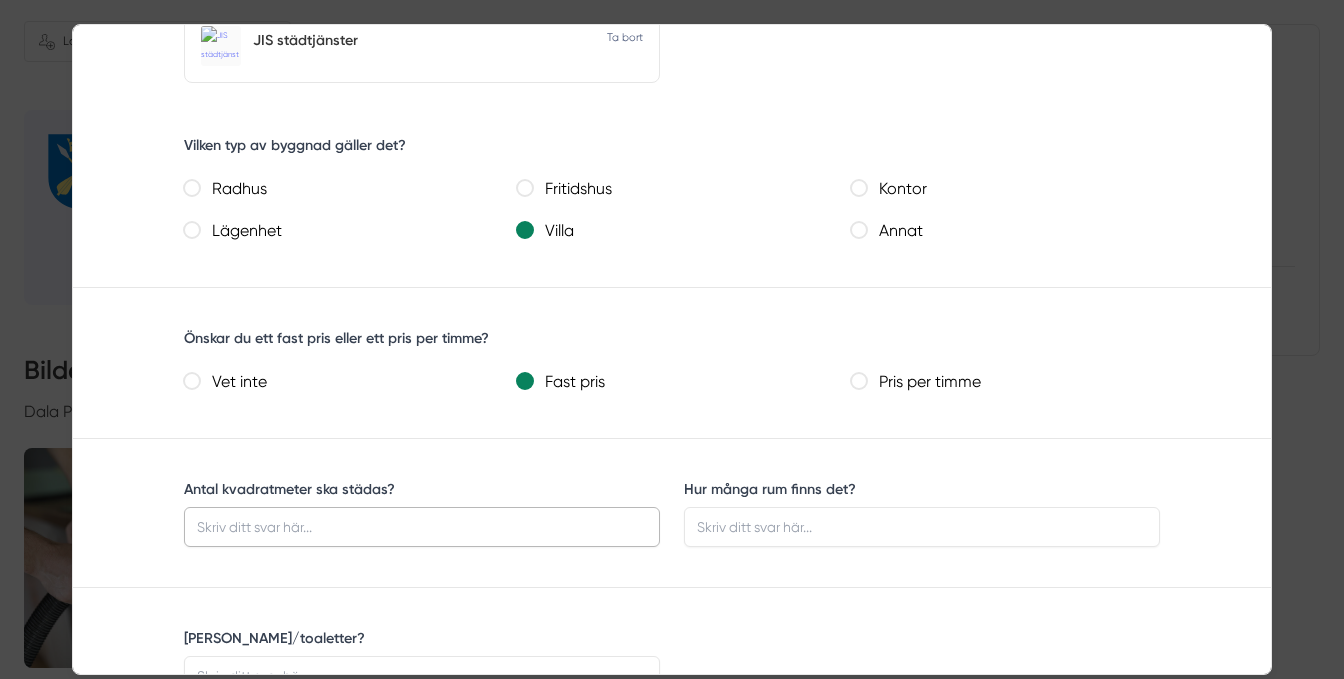 click on "Antal kvadratmeter ska städas?" at bounding box center [422, 527] 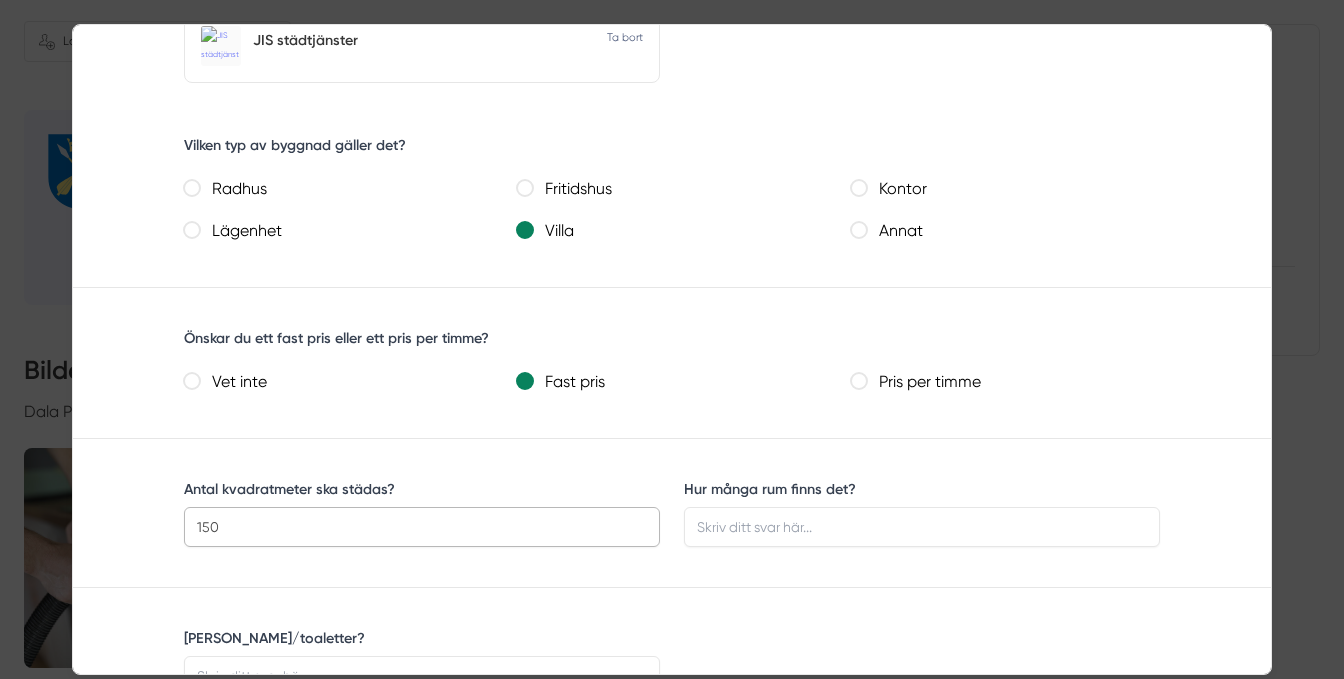 type on "150" 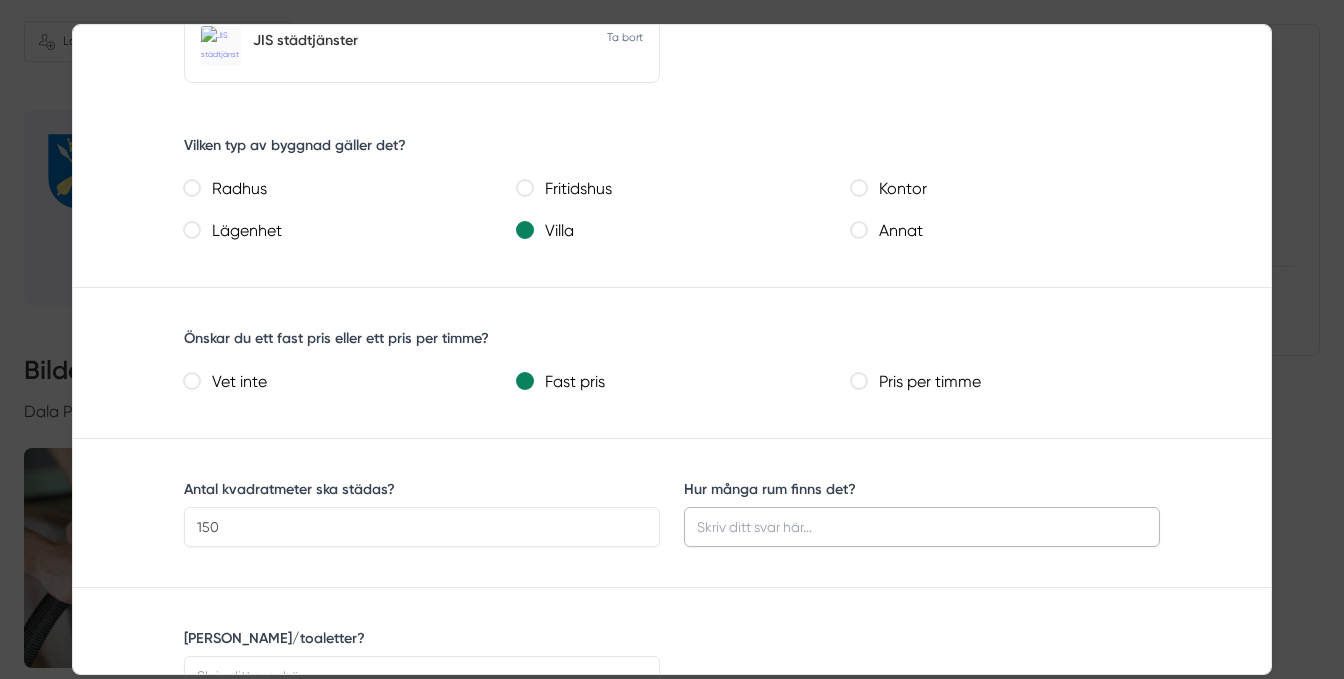 click on "Hur många rum finns det?" at bounding box center (922, 527) 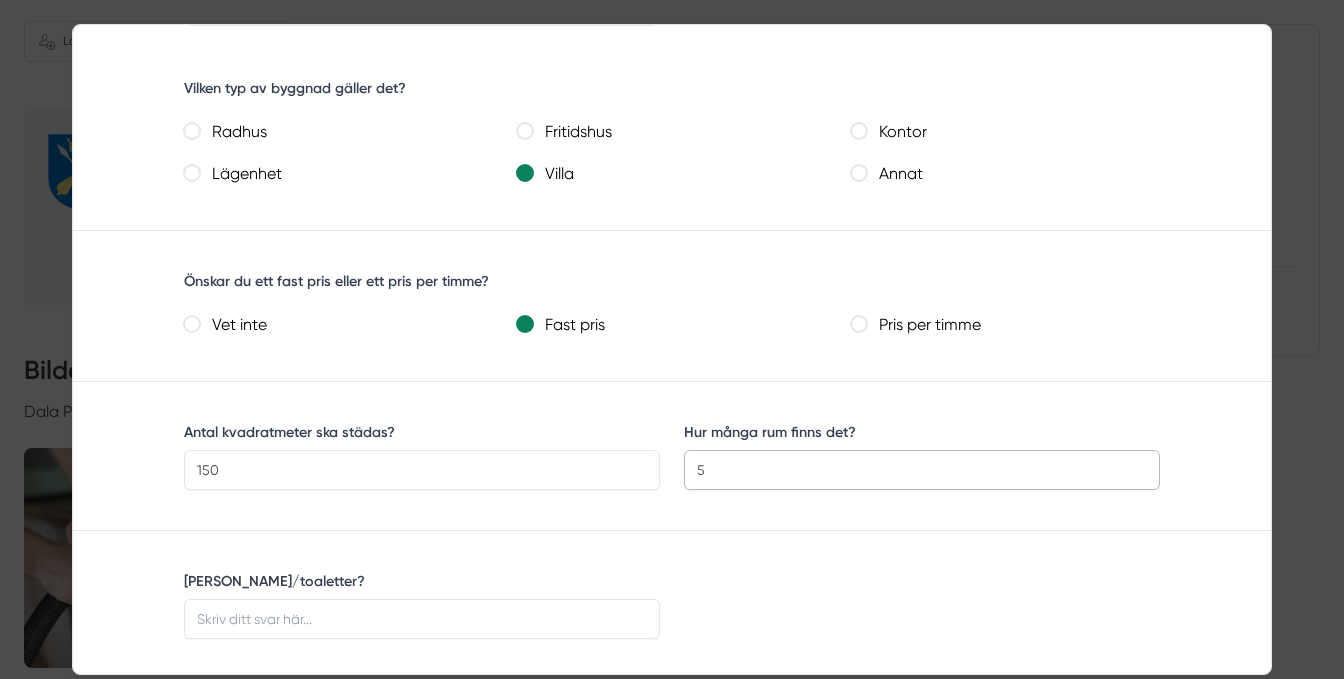scroll, scrollTop: 500, scrollLeft: 0, axis: vertical 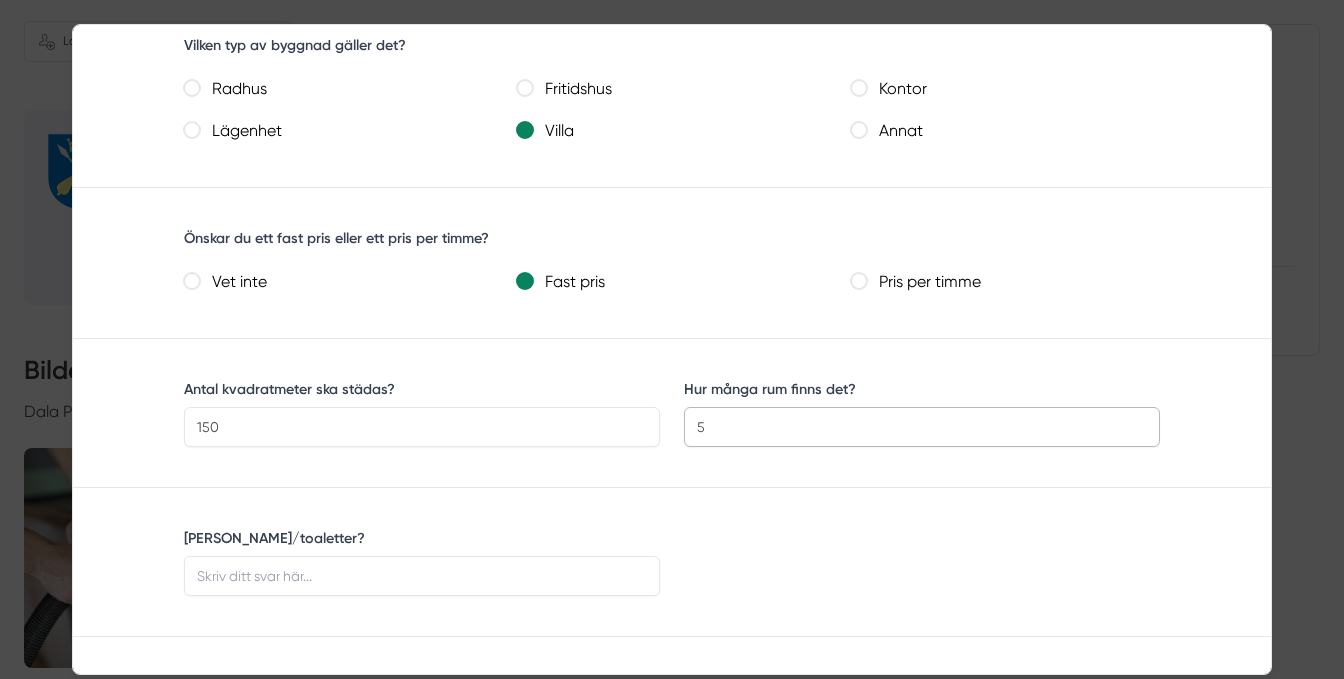 type on "5" 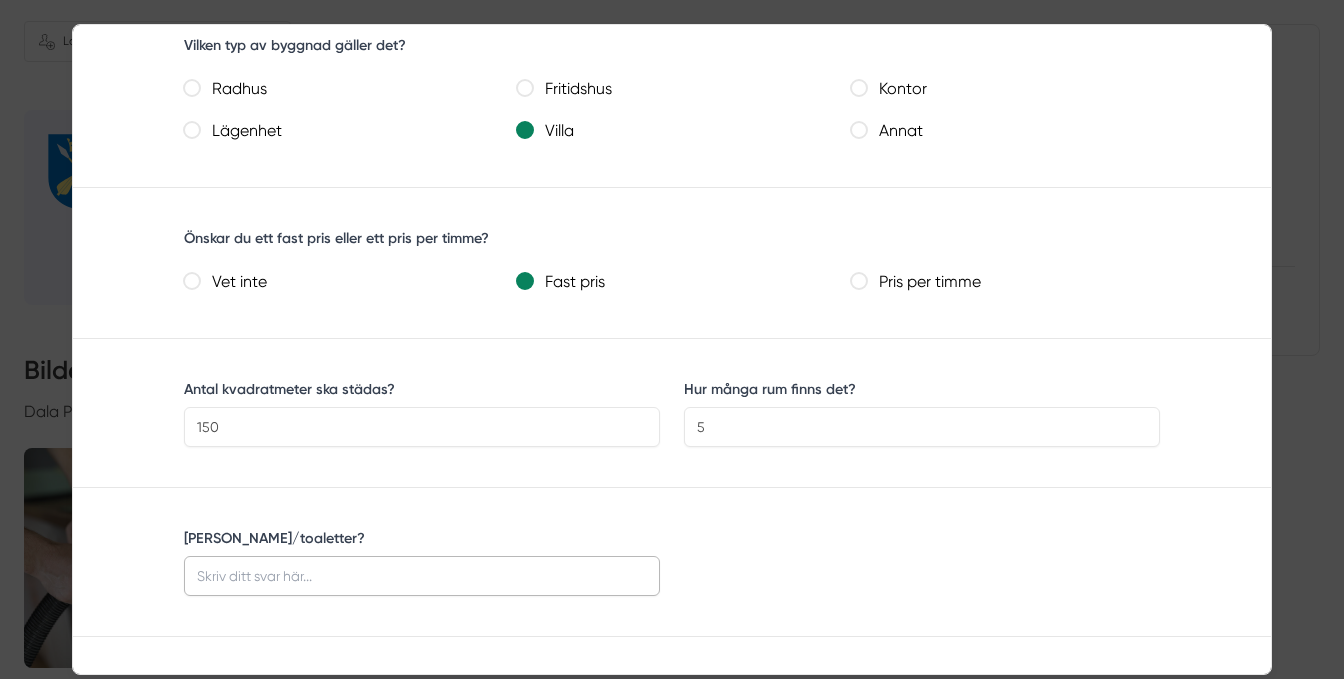 click on "[PERSON_NAME]/toaletter?" at bounding box center [422, 576] 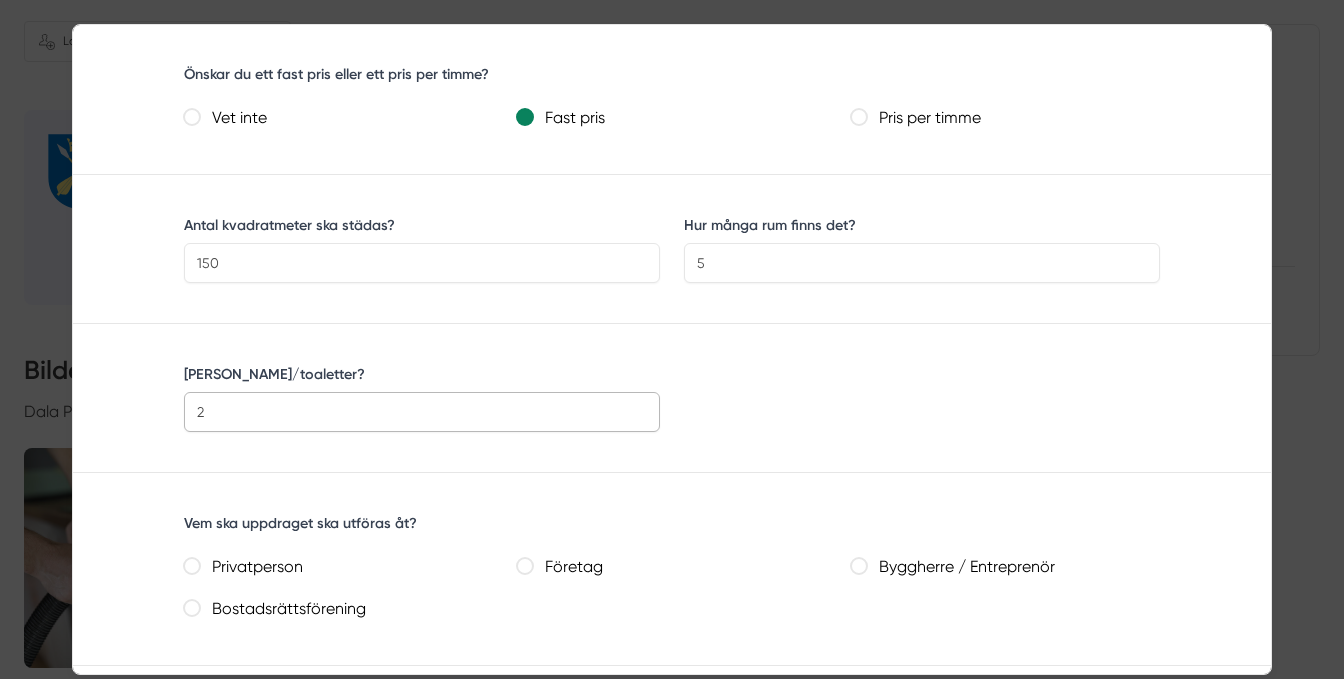scroll, scrollTop: 700, scrollLeft: 0, axis: vertical 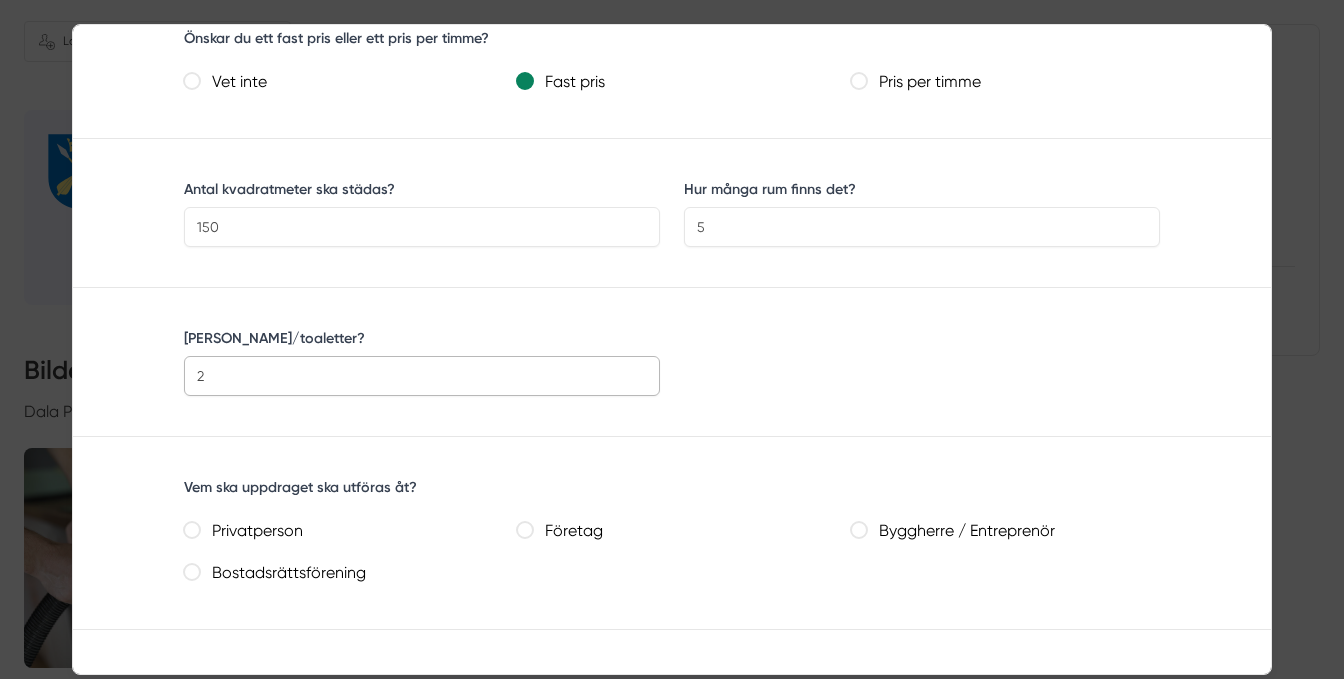 type on "2" 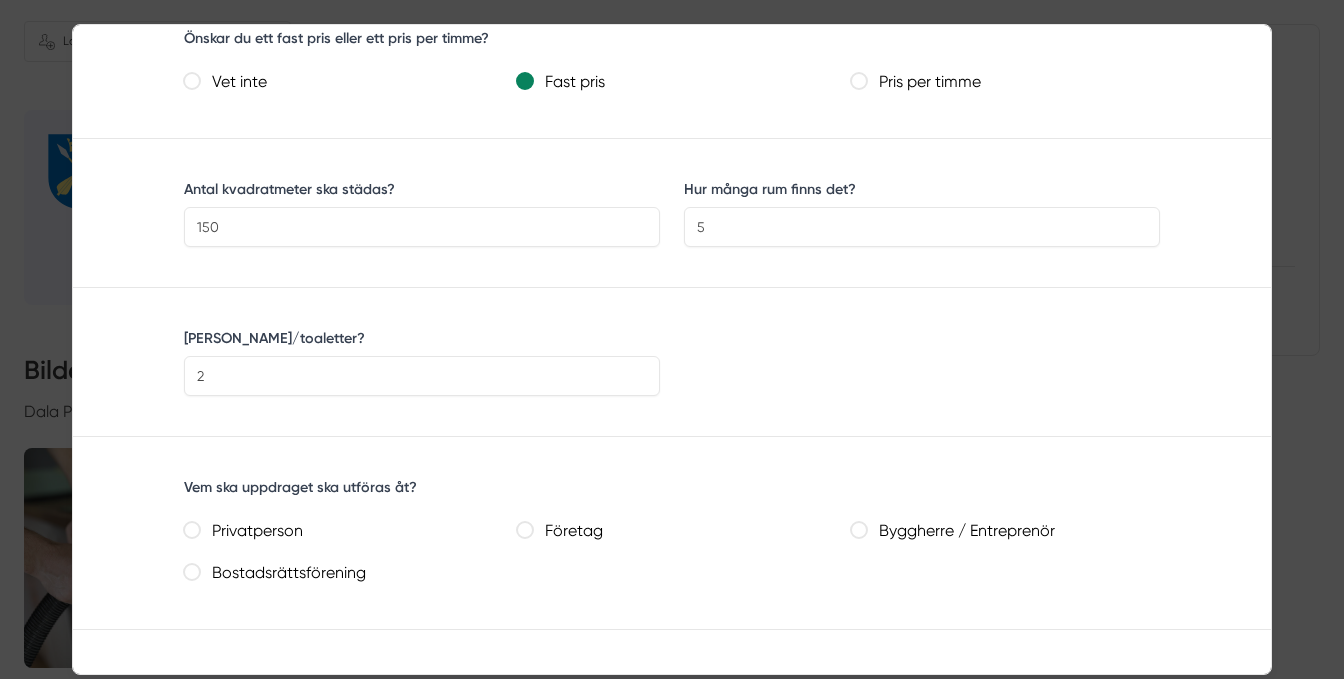 click on "Privatperson" at bounding box center (192, 530) 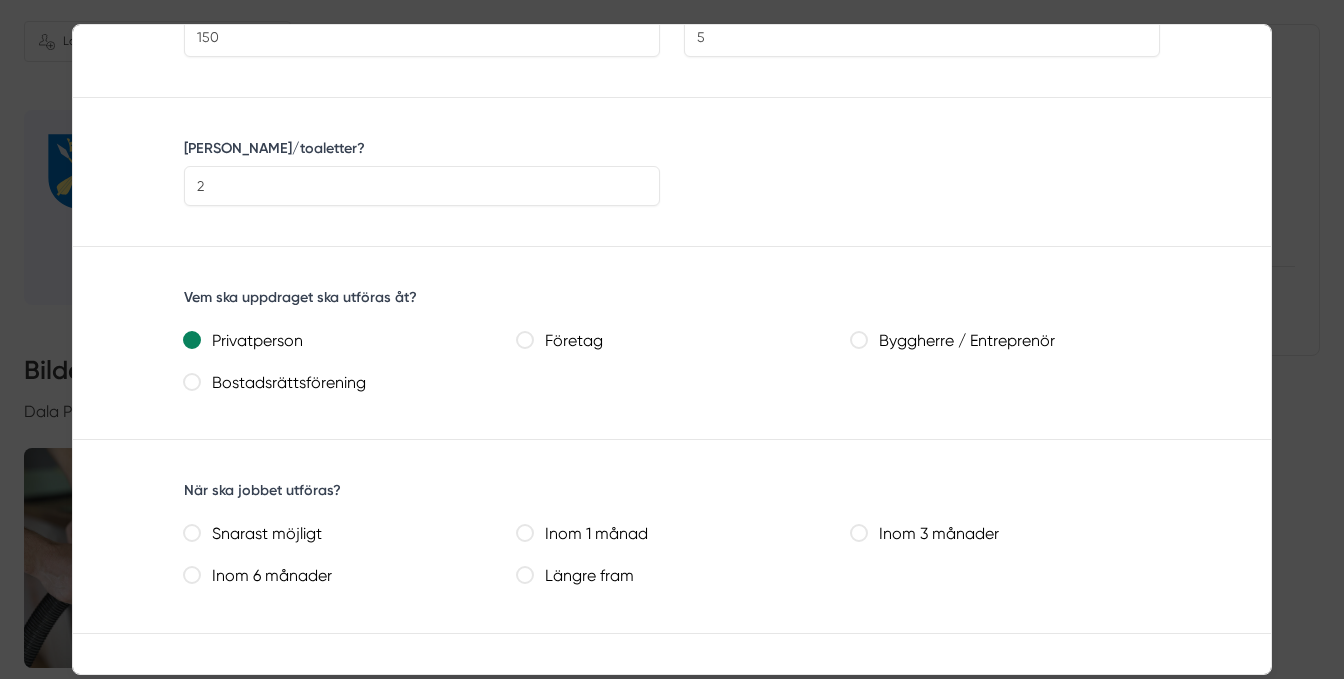 scroll, scrollTop: 900, scrollLeft: 0, axis: vertical 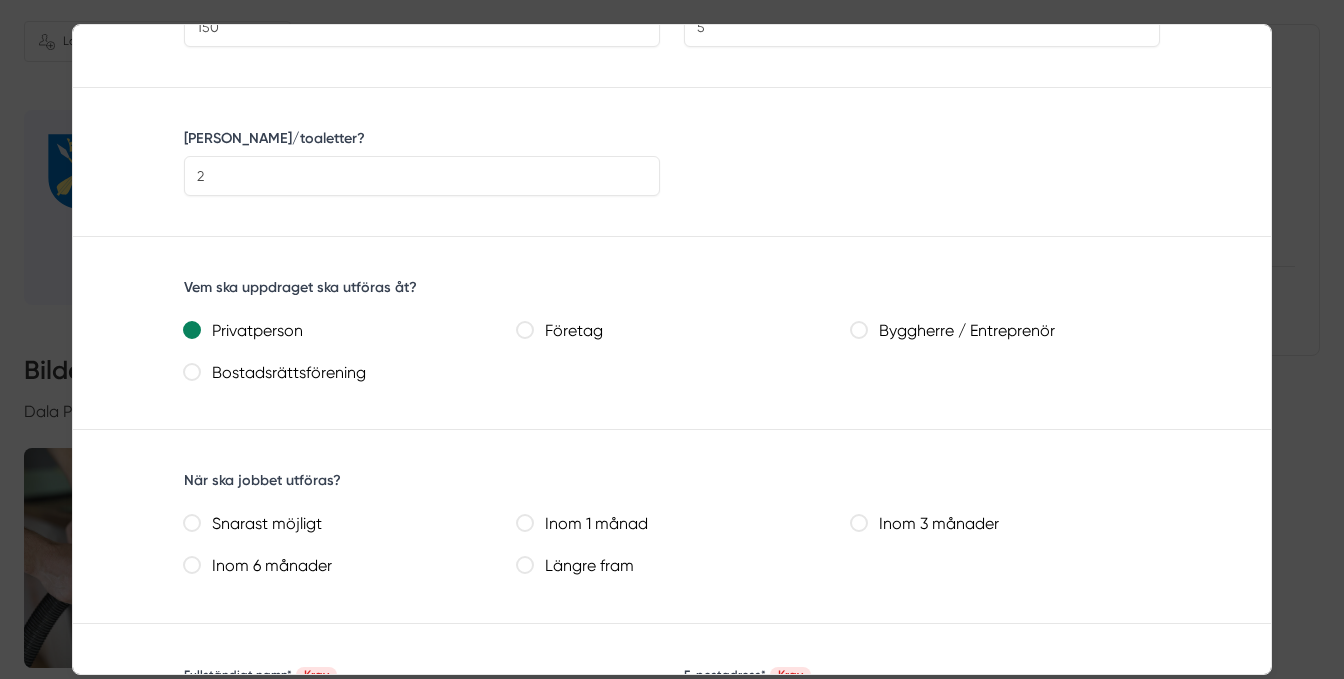 click on "Snarast möjligt" at bounding box center [192, 523] 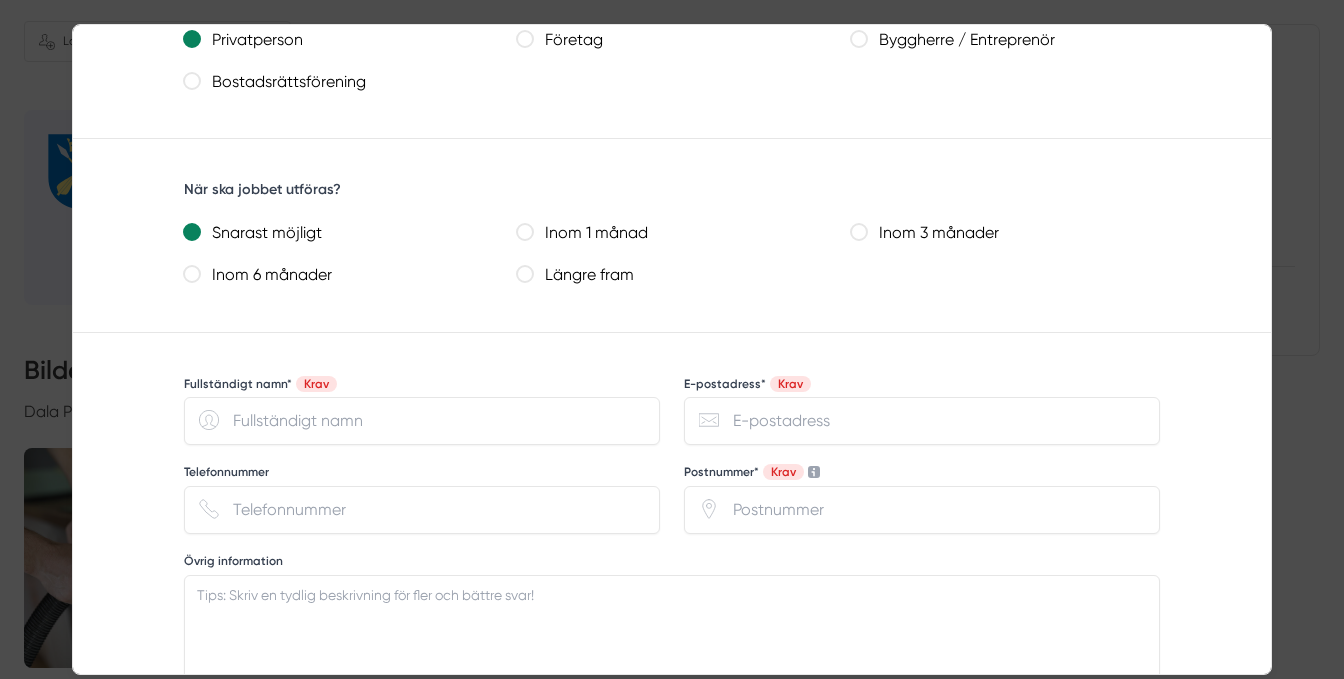scroll, scrollTop: 1200, scrollLeft: 0, axis: vertical 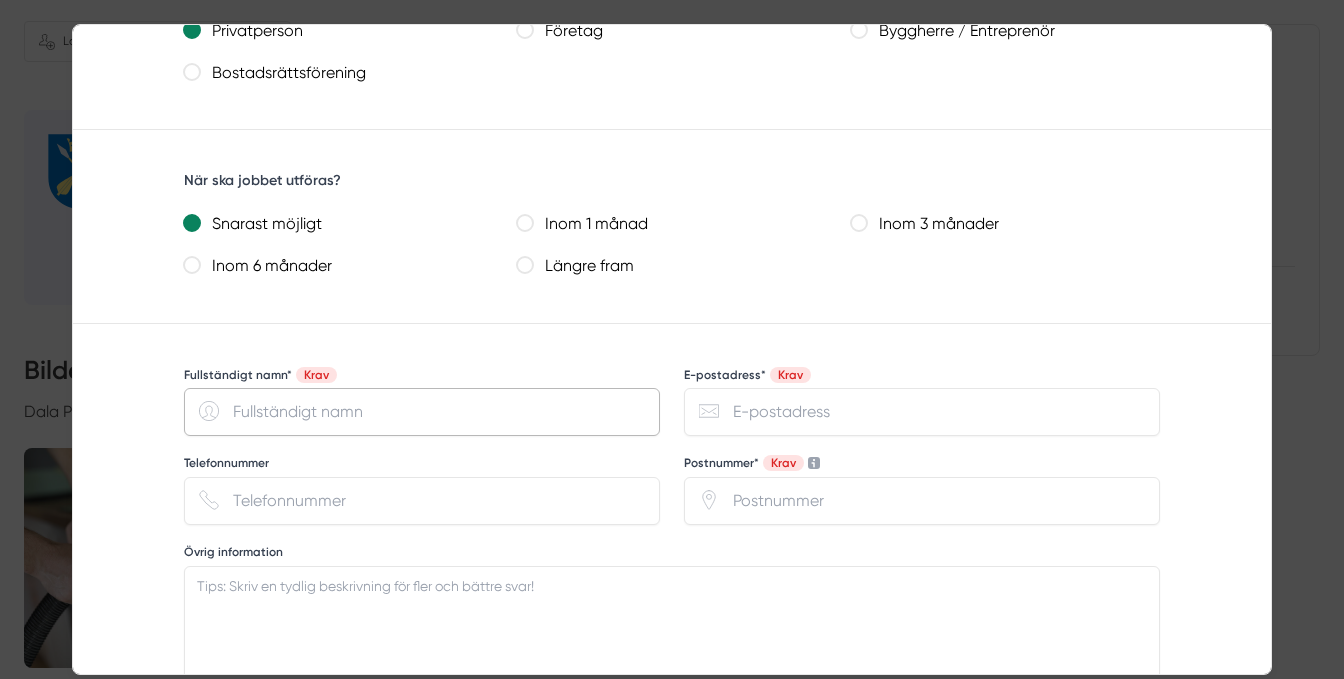 click on "Fullständigt namn*   Krav" at bounding box center (422, 412) 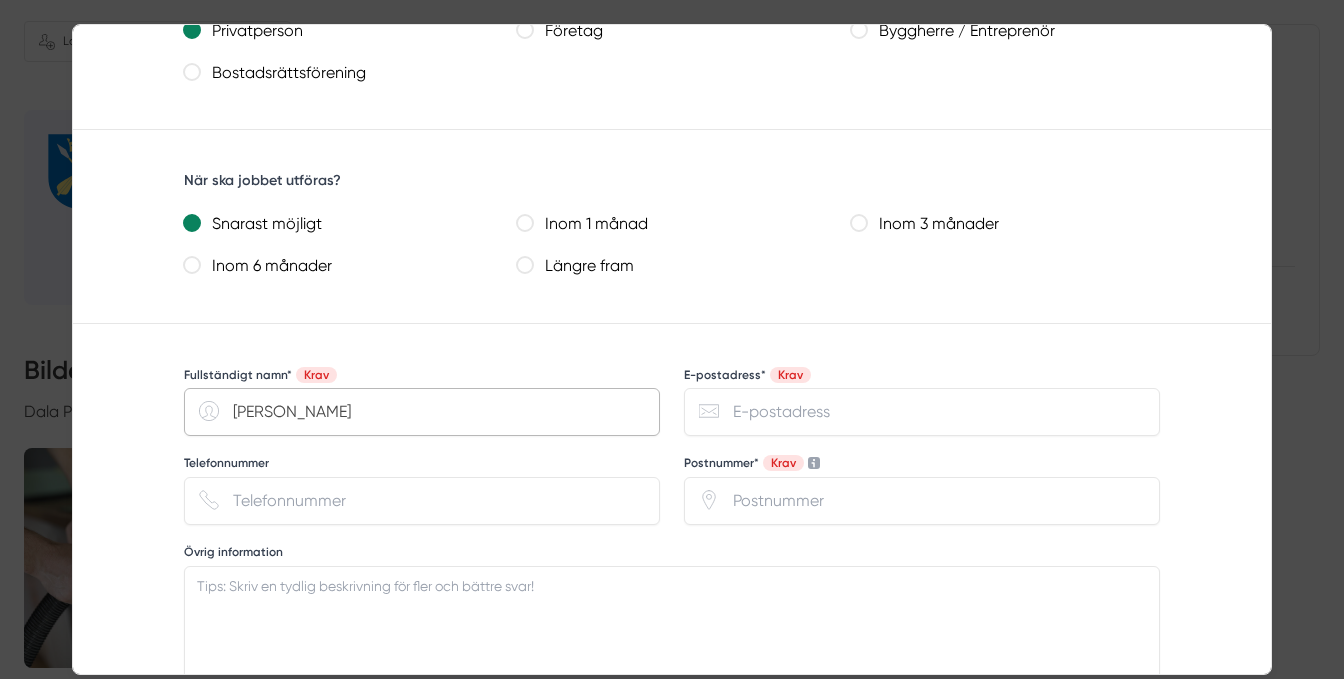 type on "Kerstin Carlgren" 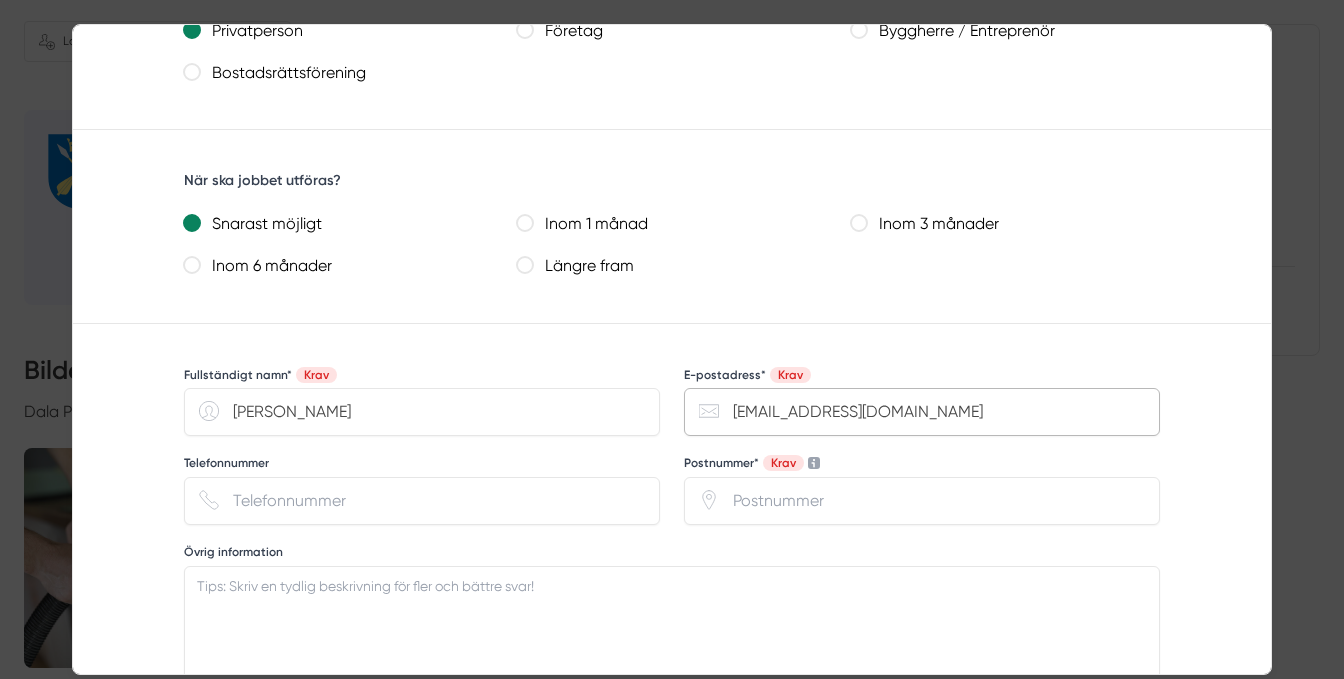 type on "kerstin.carlgren@telia.com" 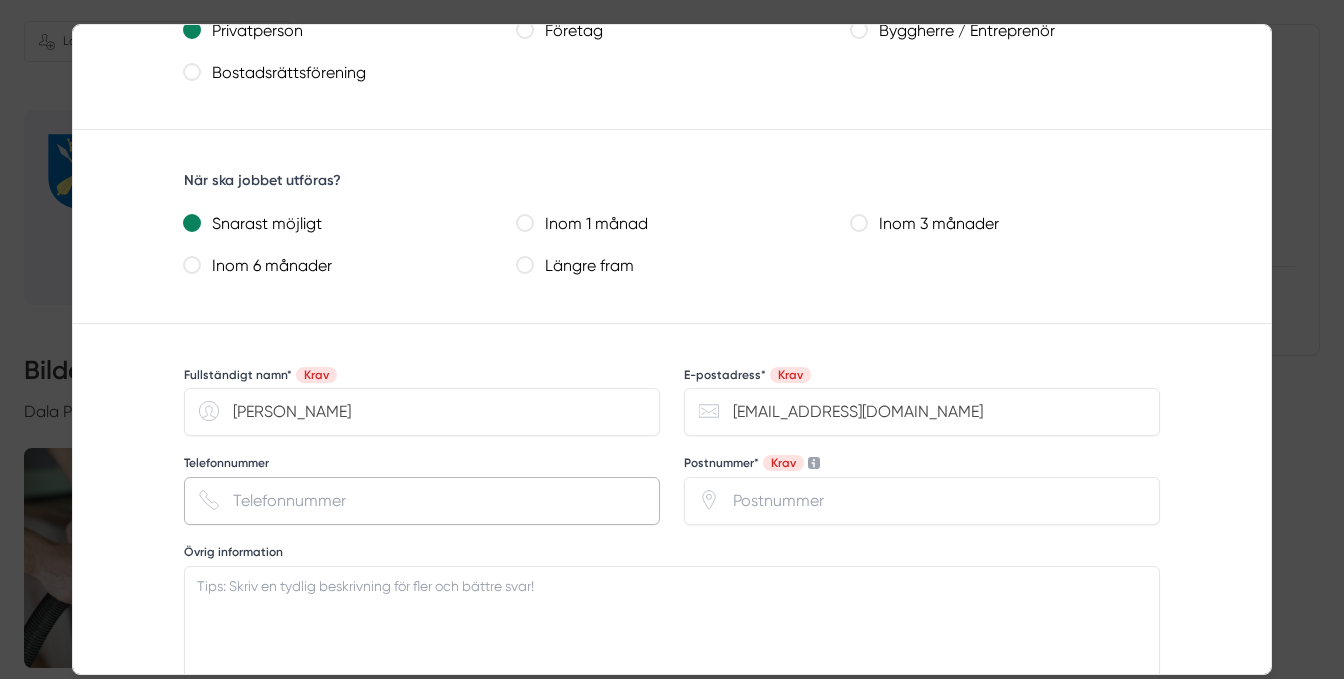 click on "Telefonnummer" at bounding box center [422, 501] 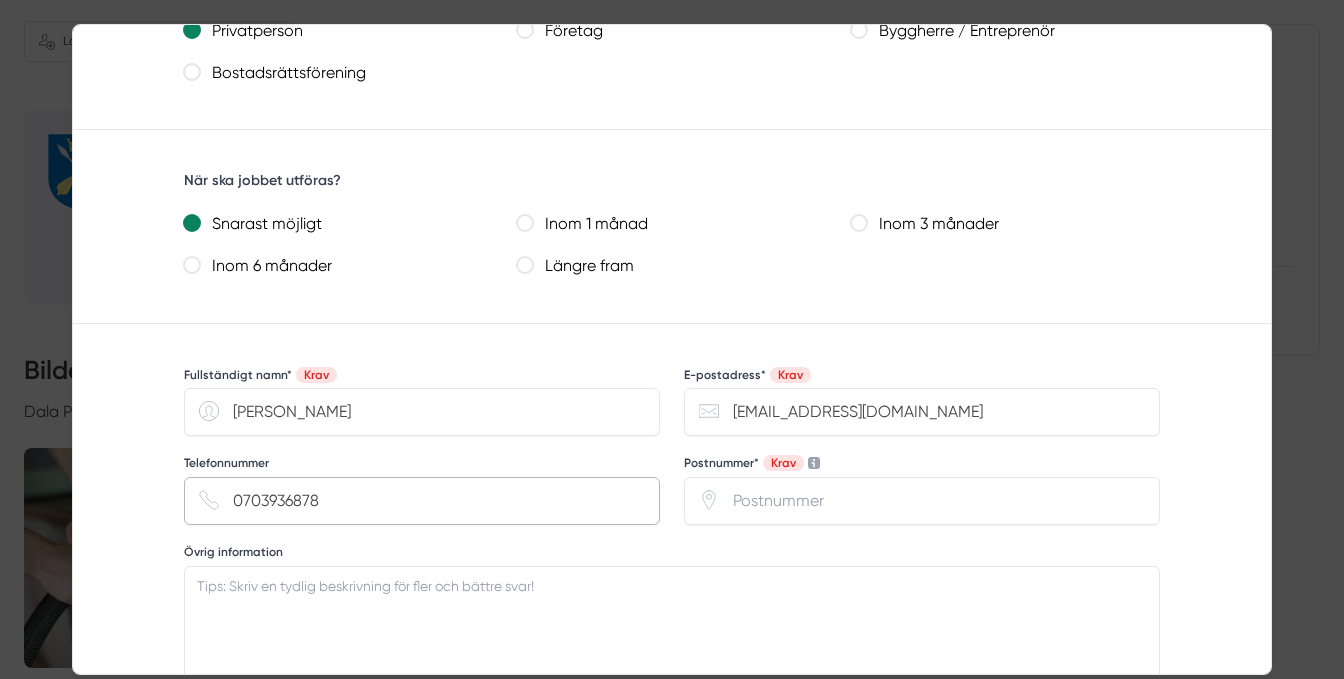 type on "0703936878" 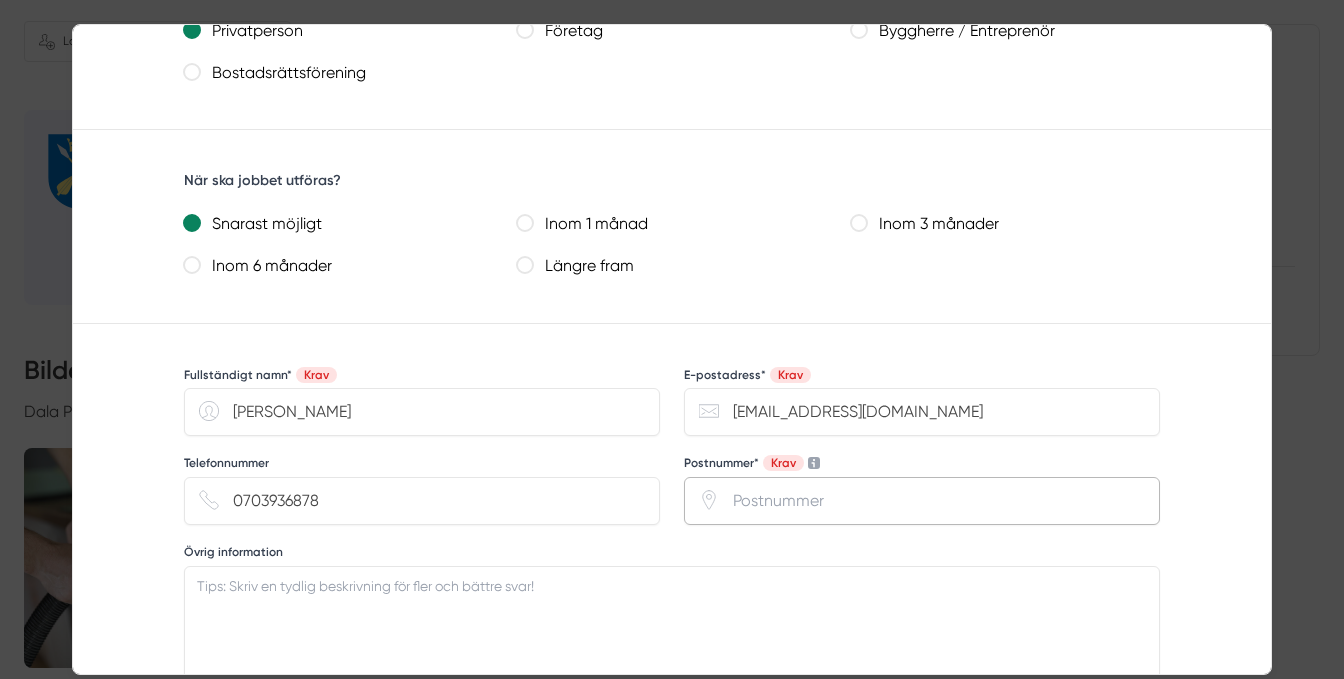 click on "Postnummer*   Krav" at bounding box center [922, 501] 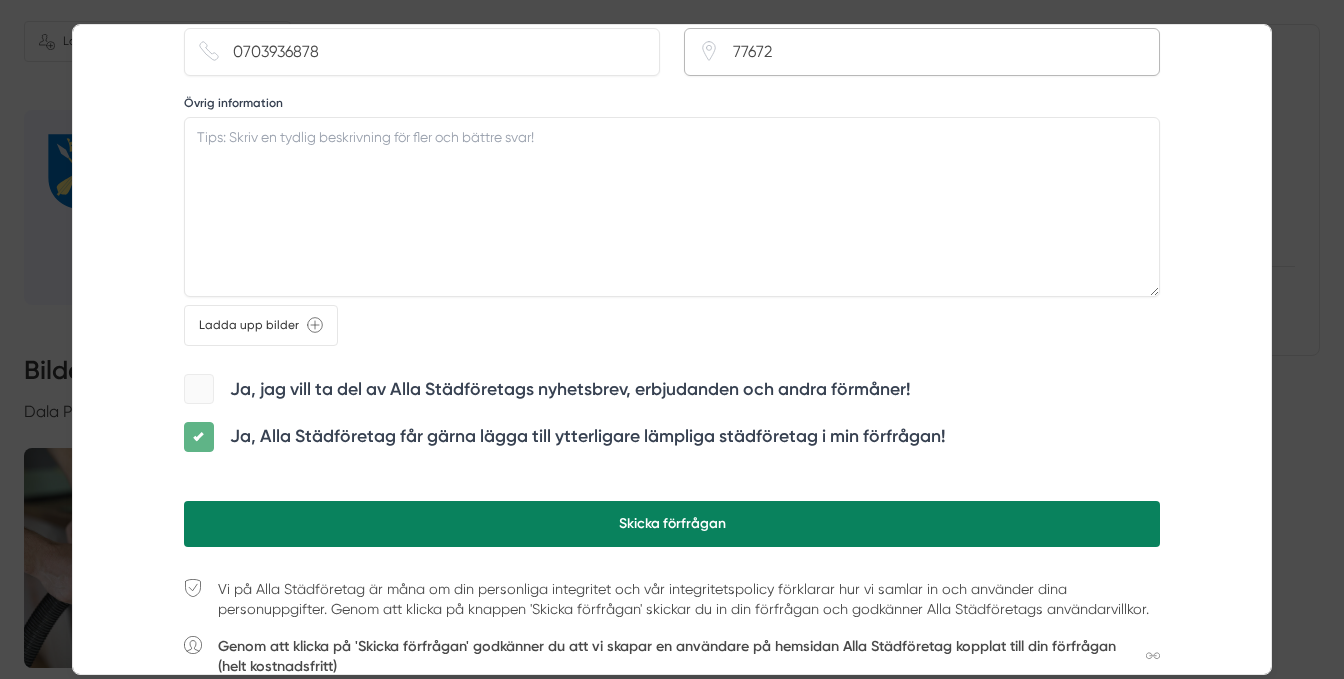 scroll, scrollTop: 1692, scrollLeft: 0, axis: vertical 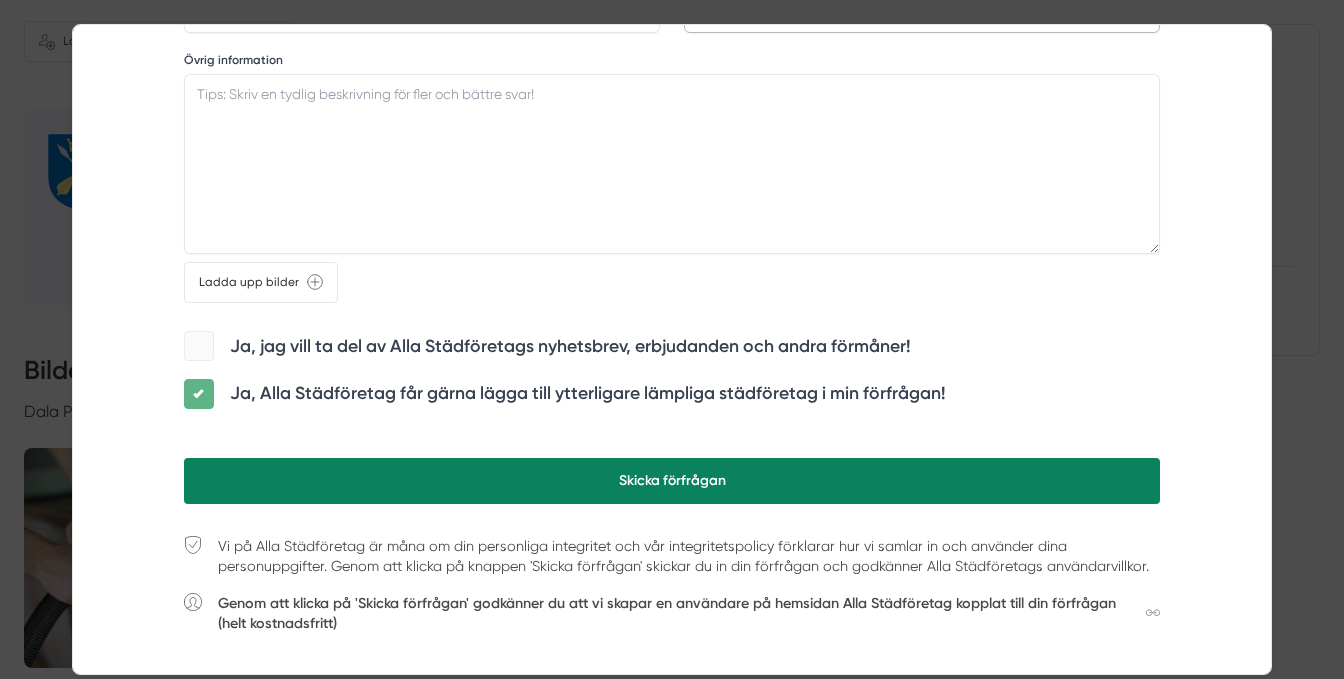 type on "77672" 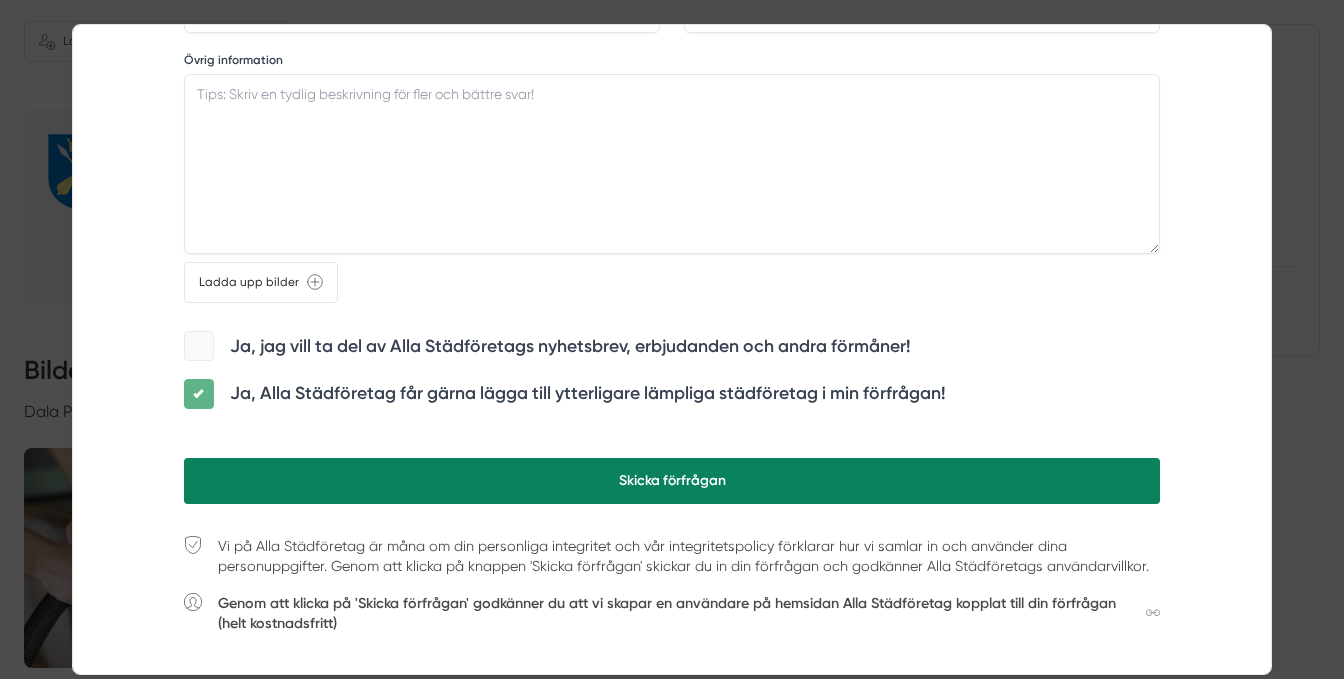 click on "Skicka förfrågan" at bounding box center [672, 481] 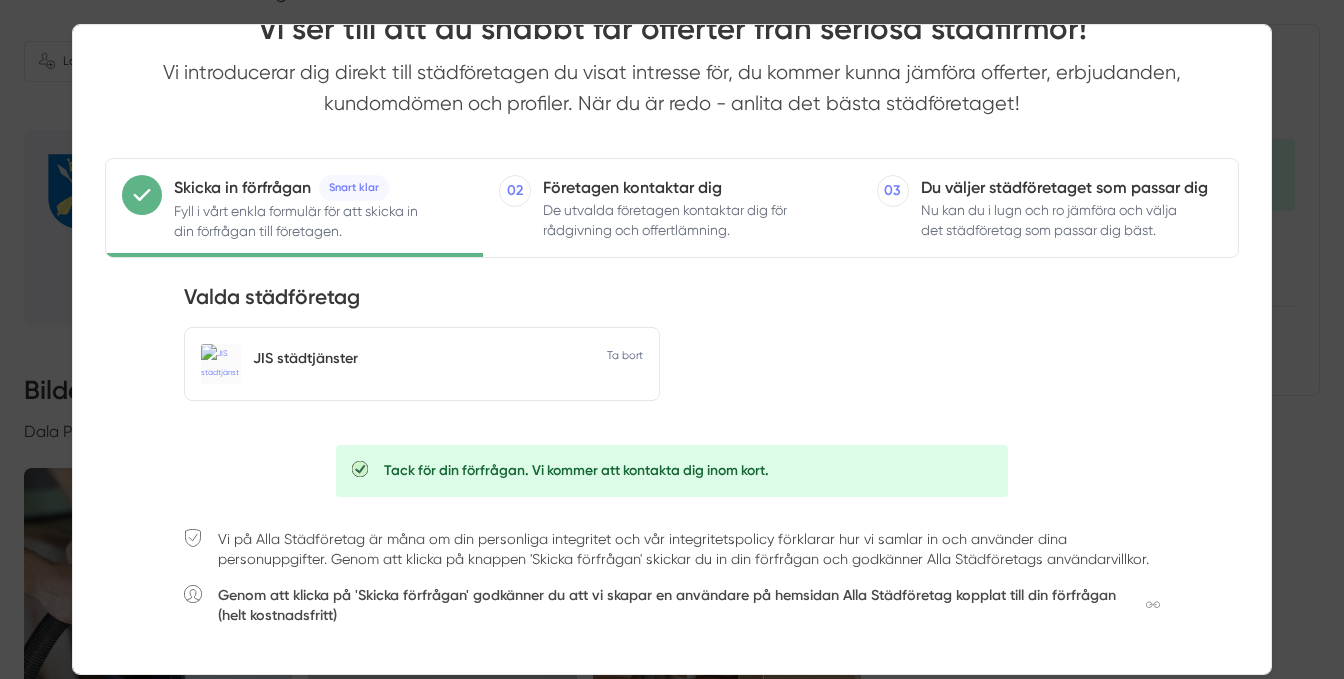 scroll, scrollTop: 1020, scrollLeft: 0, axis: vertical 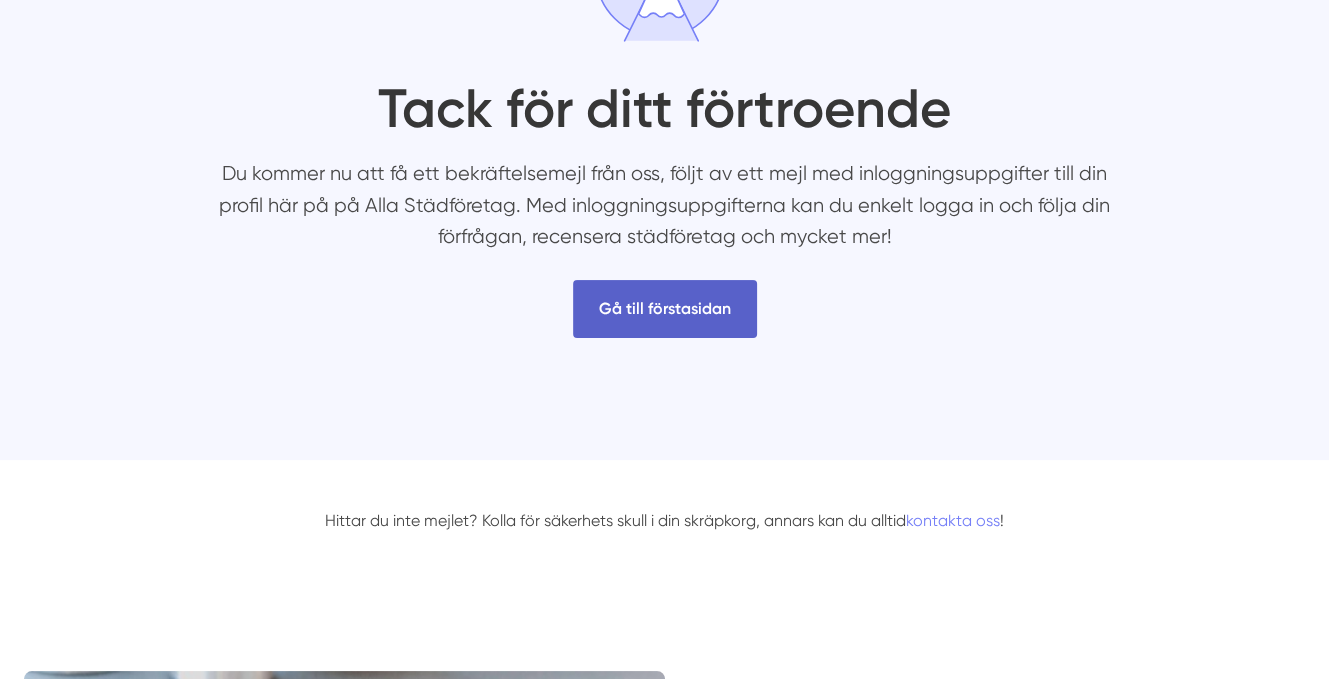 click on "Gå till förstasidan" at bounding box center (665, 308) 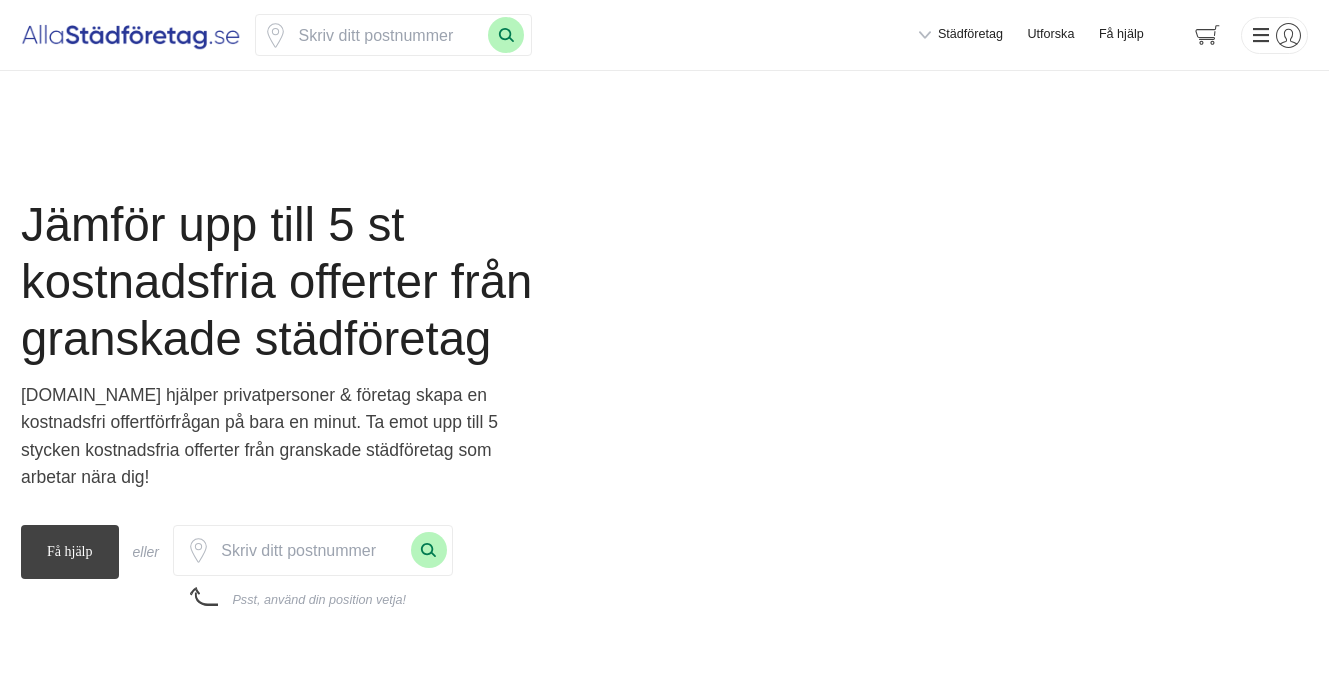 scroll, scrollTop: 0, scrollLeft: 0, axis: both 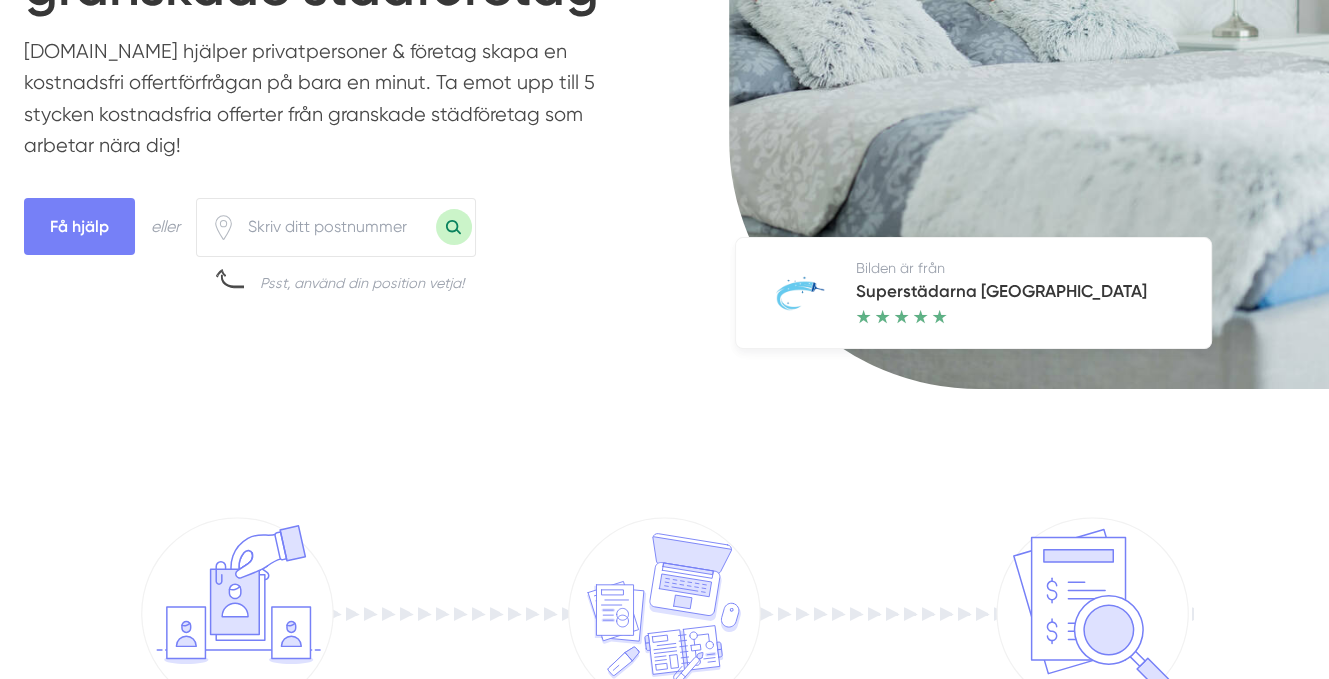click at bounding box center (336, 227) 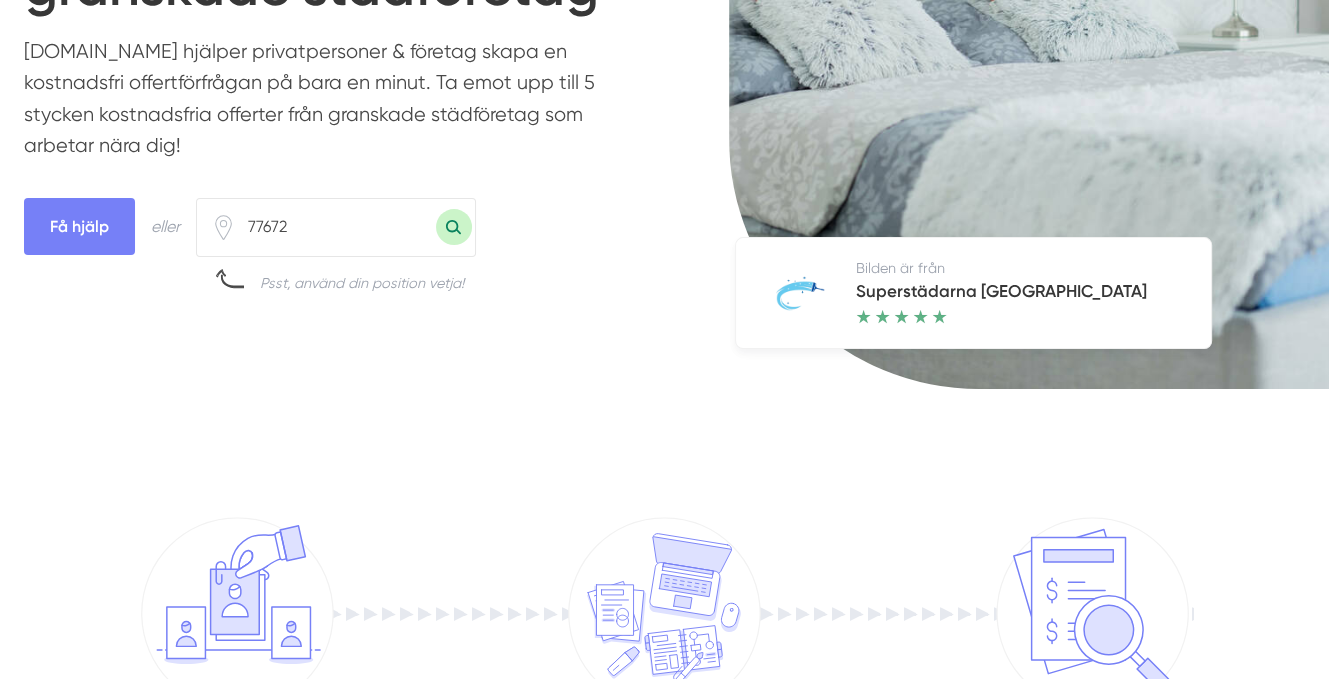 type on "77672" 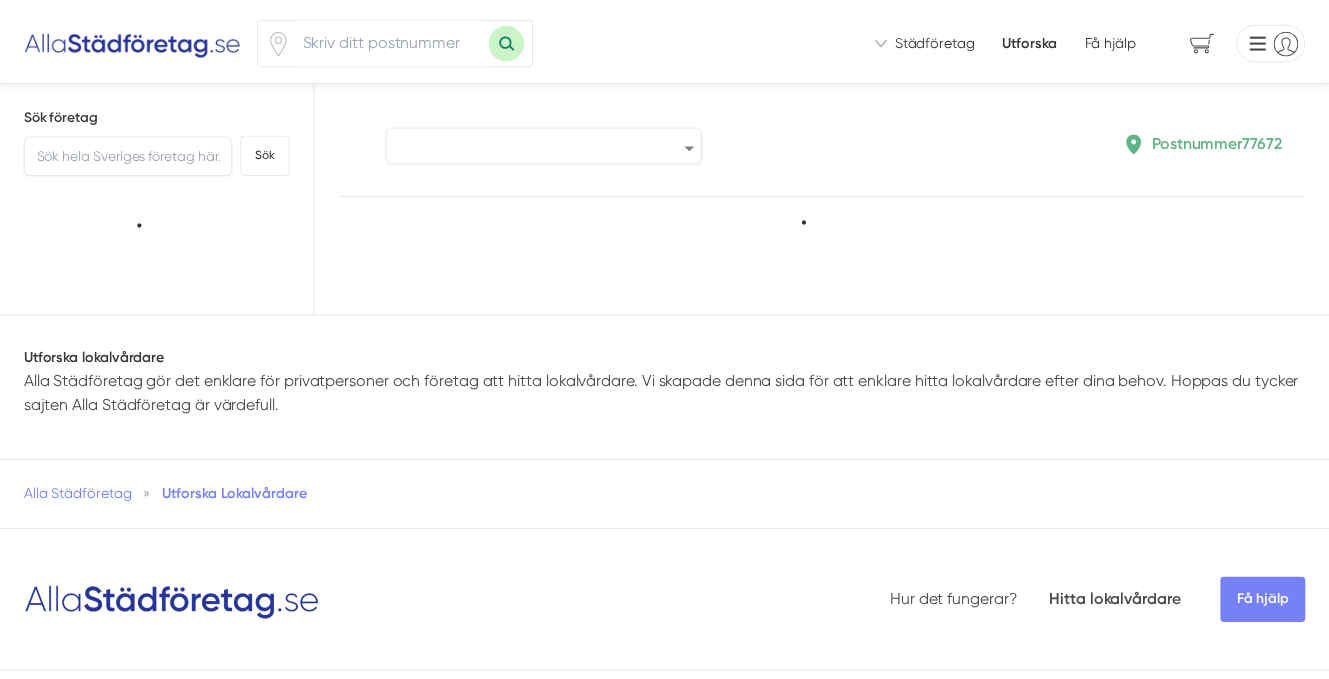scroll, scrollTop: 0, scrollLeft: 0, axis: both 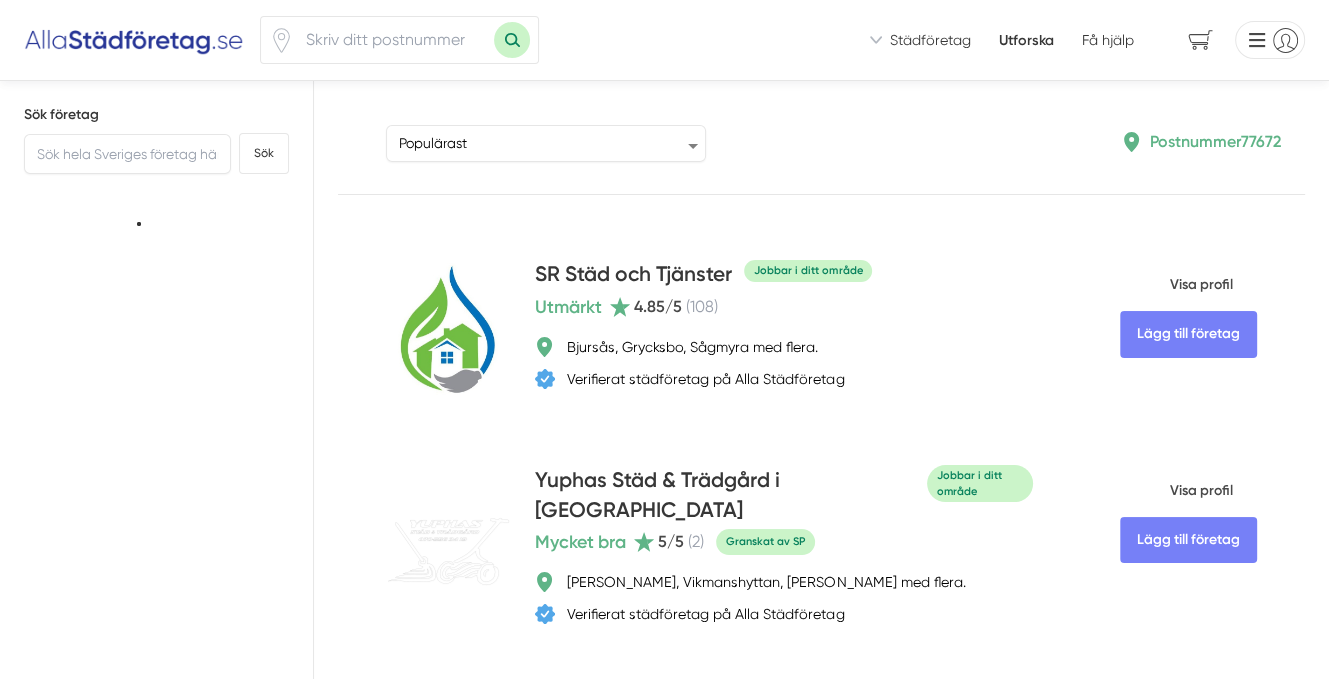 type on "77672" 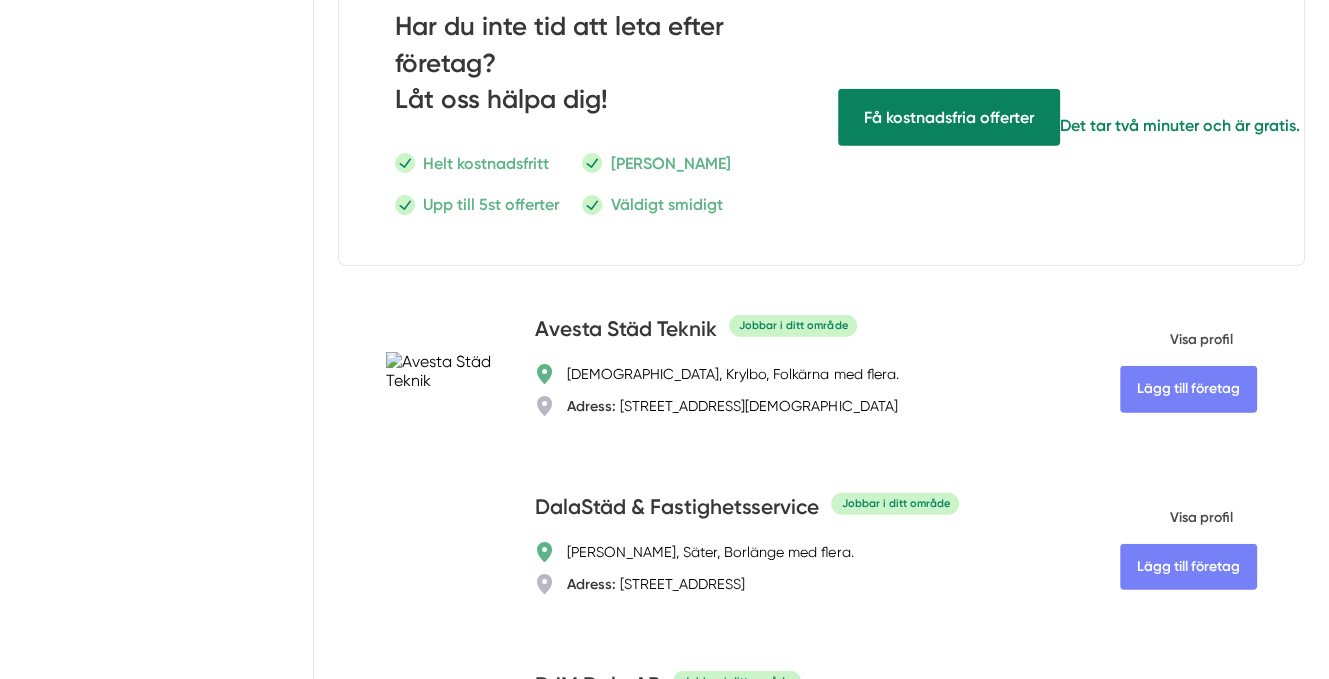 scroll, scrollTop: 4500, scrollLeft: 0, axis: vertical 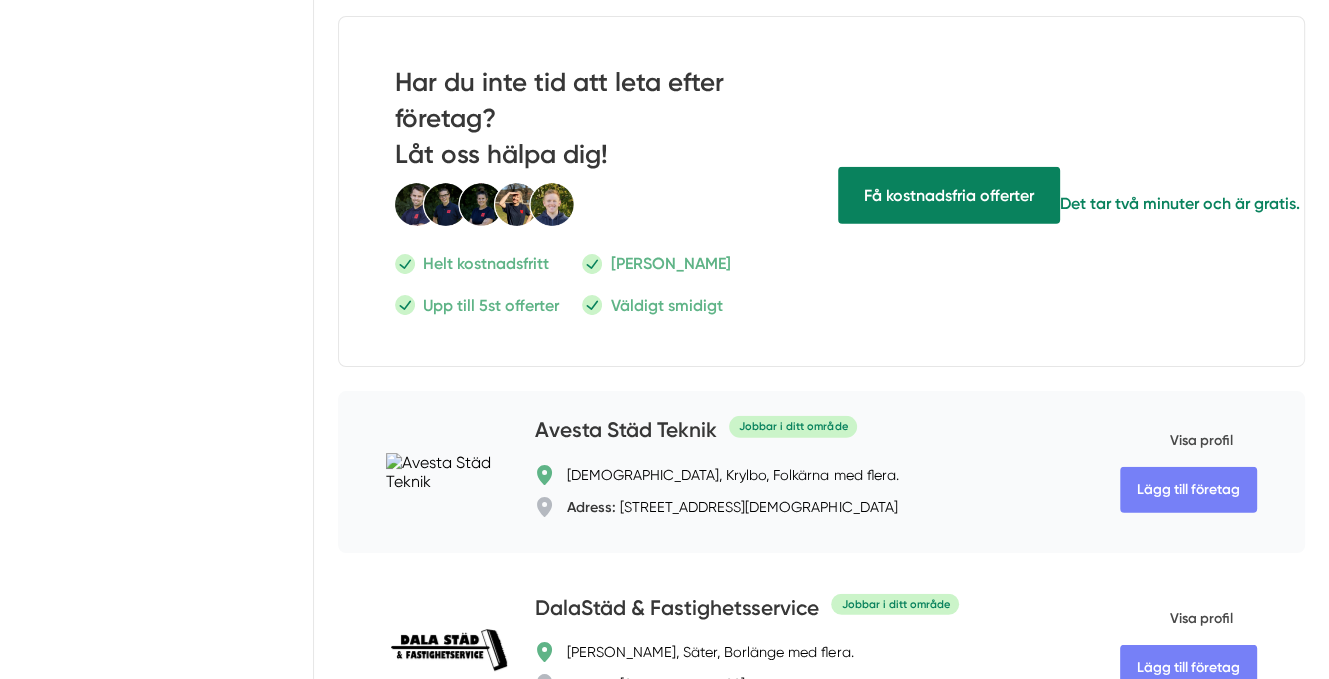 click on "Visa profil" at bounding box center (1176, 441) 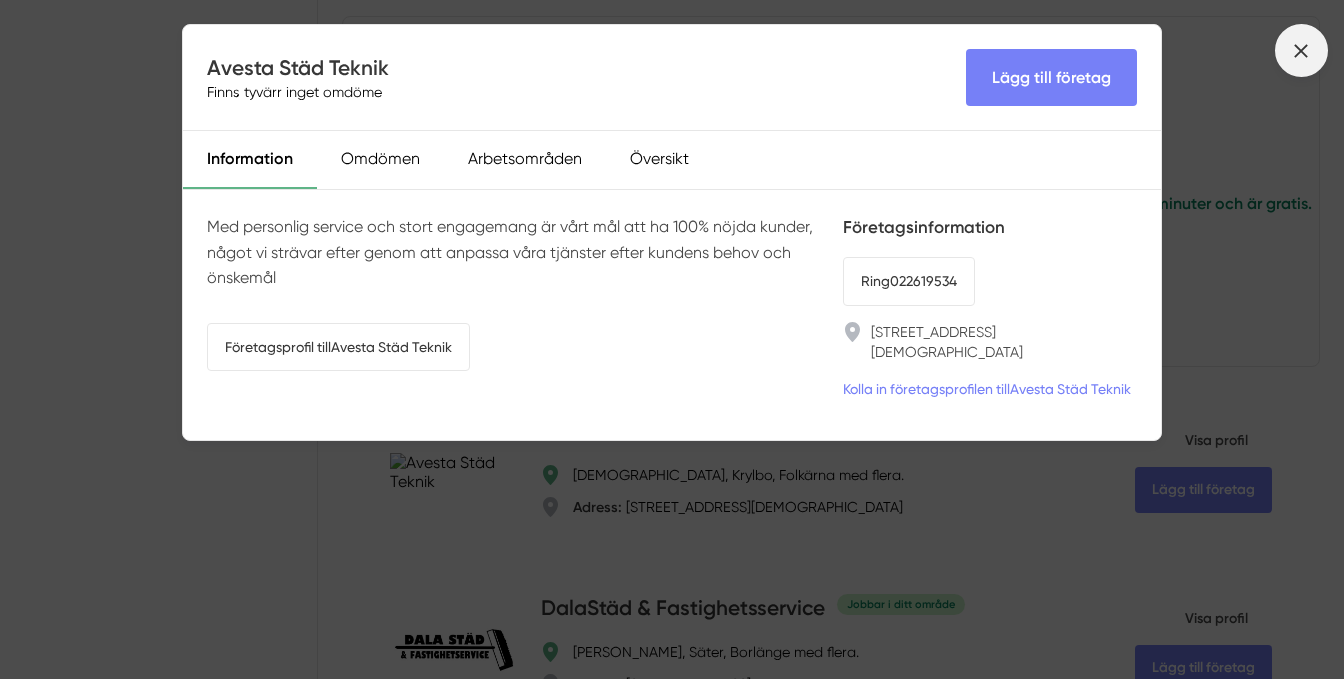 click 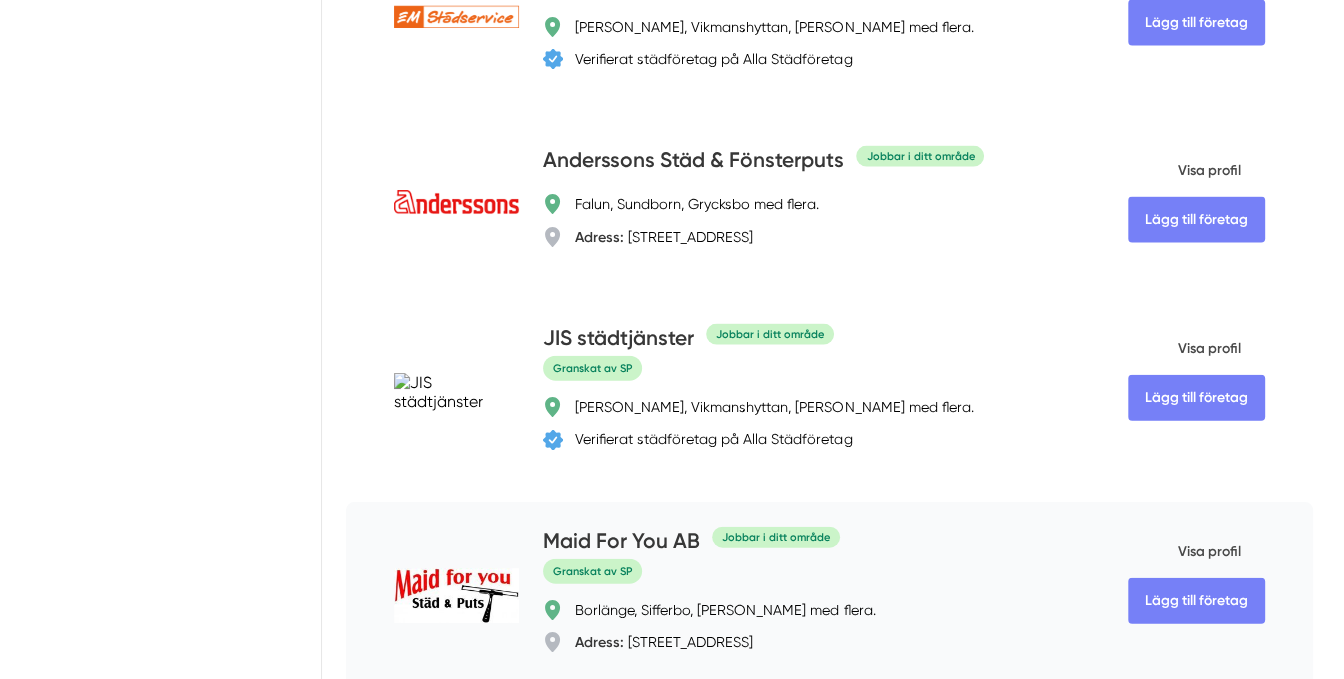 scroll, scrollTop: 3500, scrollLeft: 0, axis: vertical 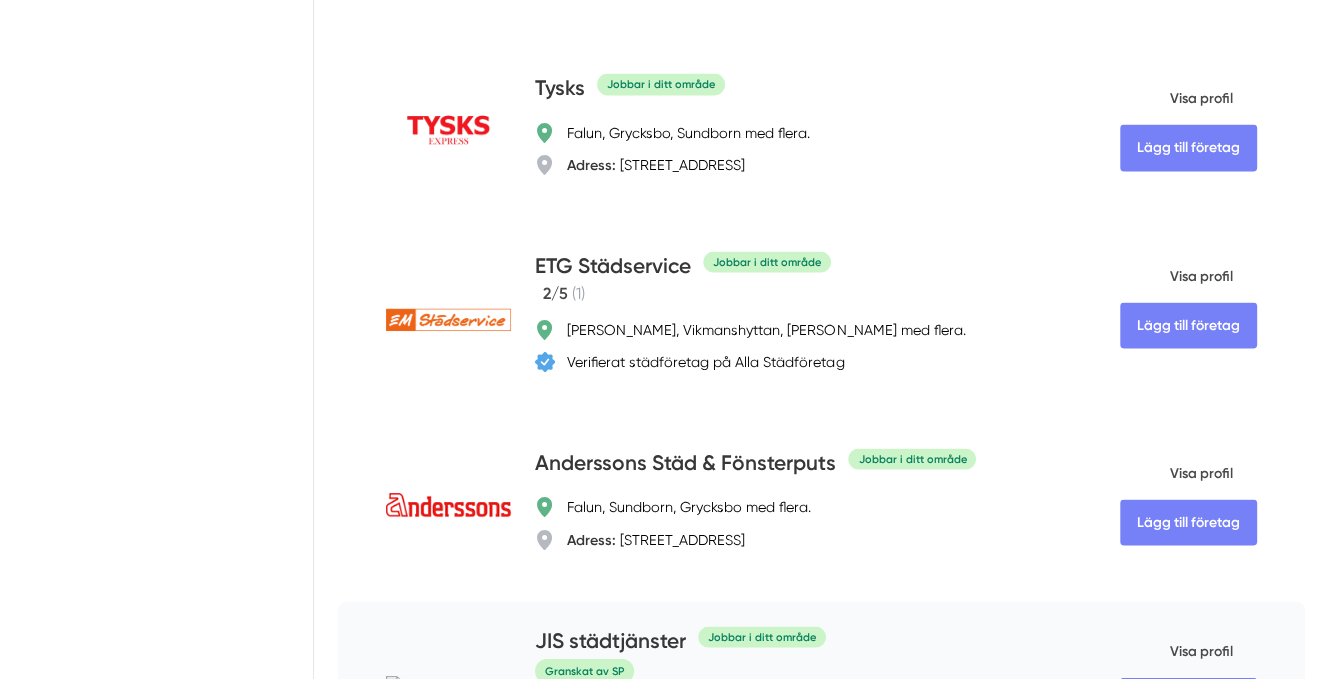 click at bounding box center (448, 695) 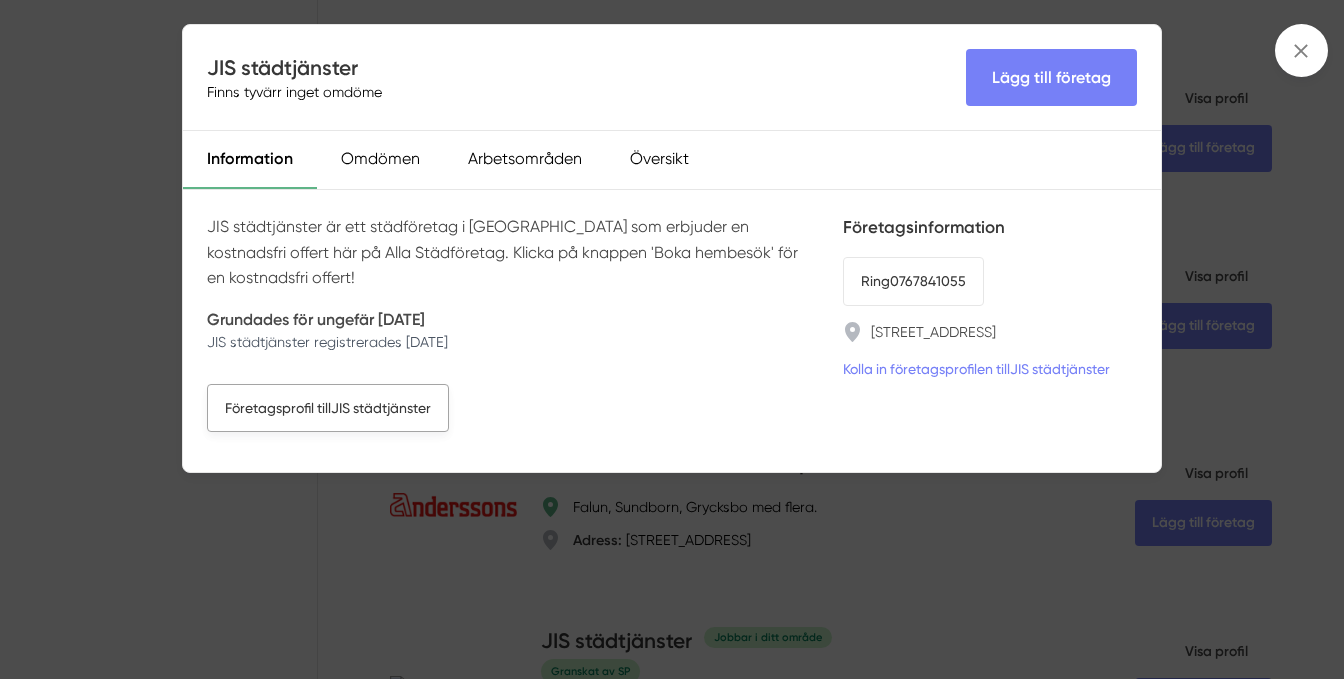 click on "Företagsprofil till  JIS städtjänster" at bounding box center (328, 408) 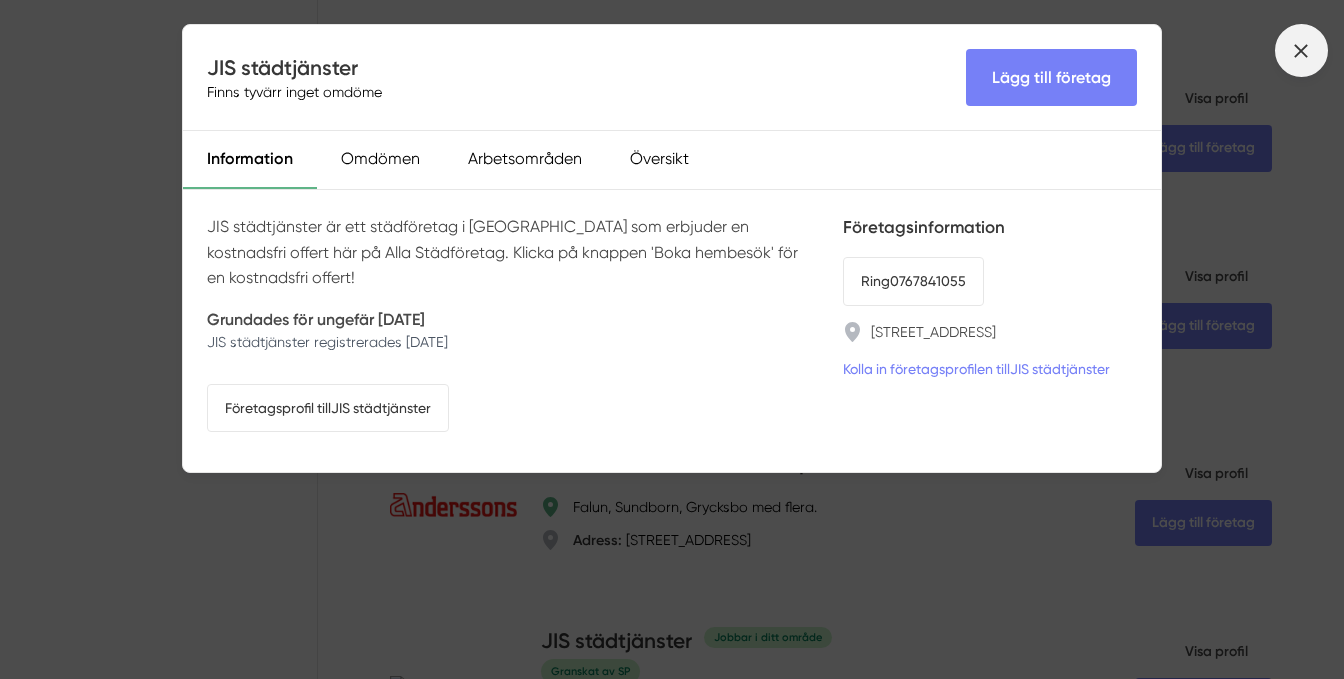 click 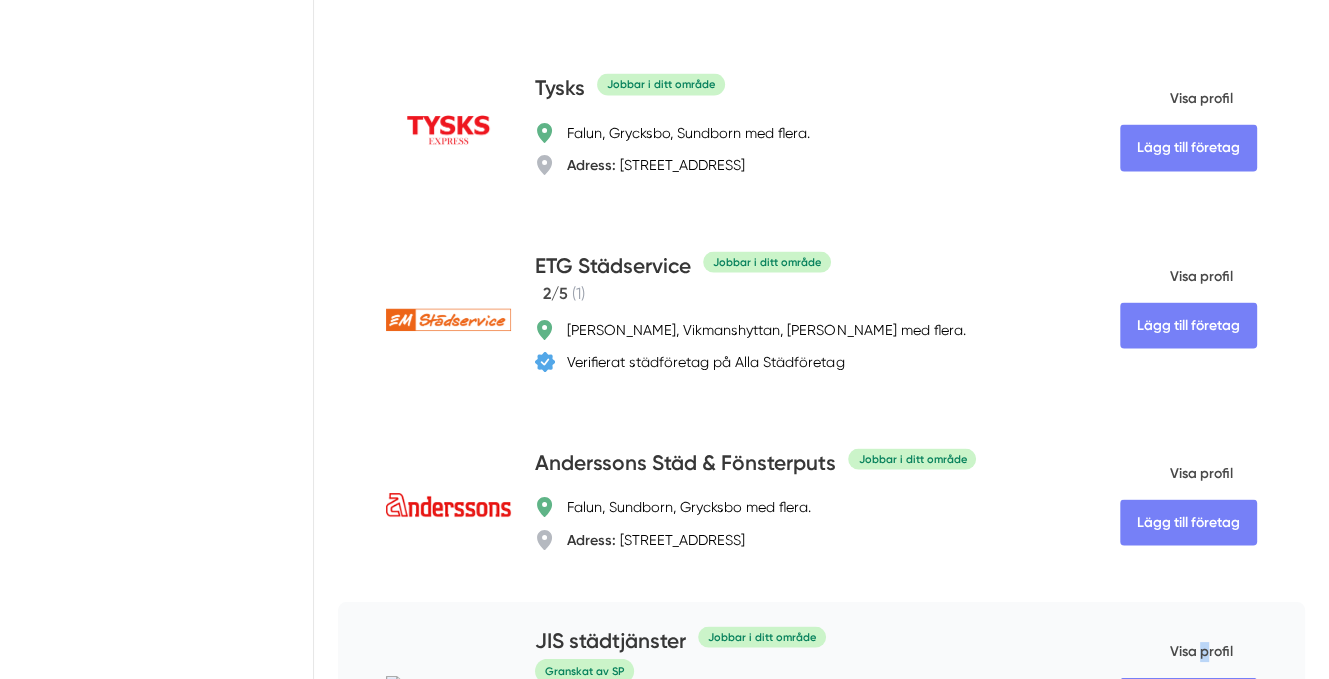 click on "Visa profil" at bounding box center (1176, 652) 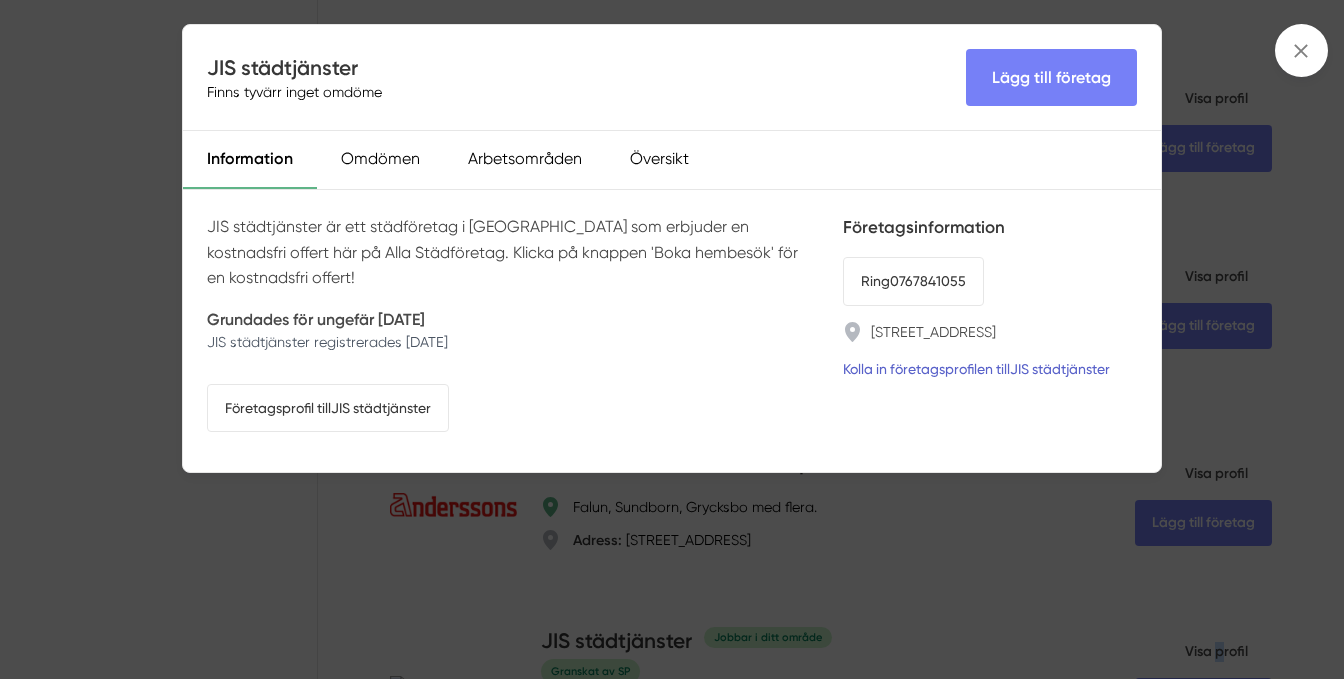 click on "Kolla in företagsprofilen till  JIS städtjänster" at bounding box center (976, 369) 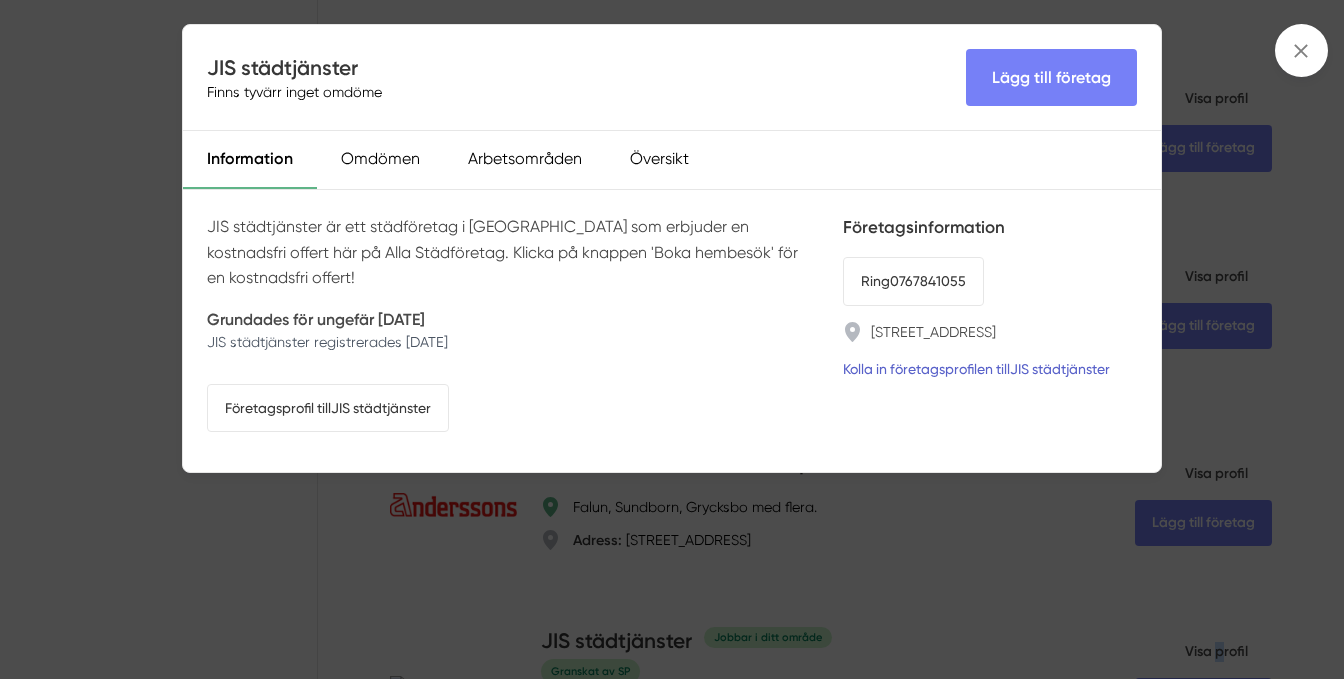 click on "Kolla in företagsprofilen till  JIS städtjänster" at bounding box center (976, 369) 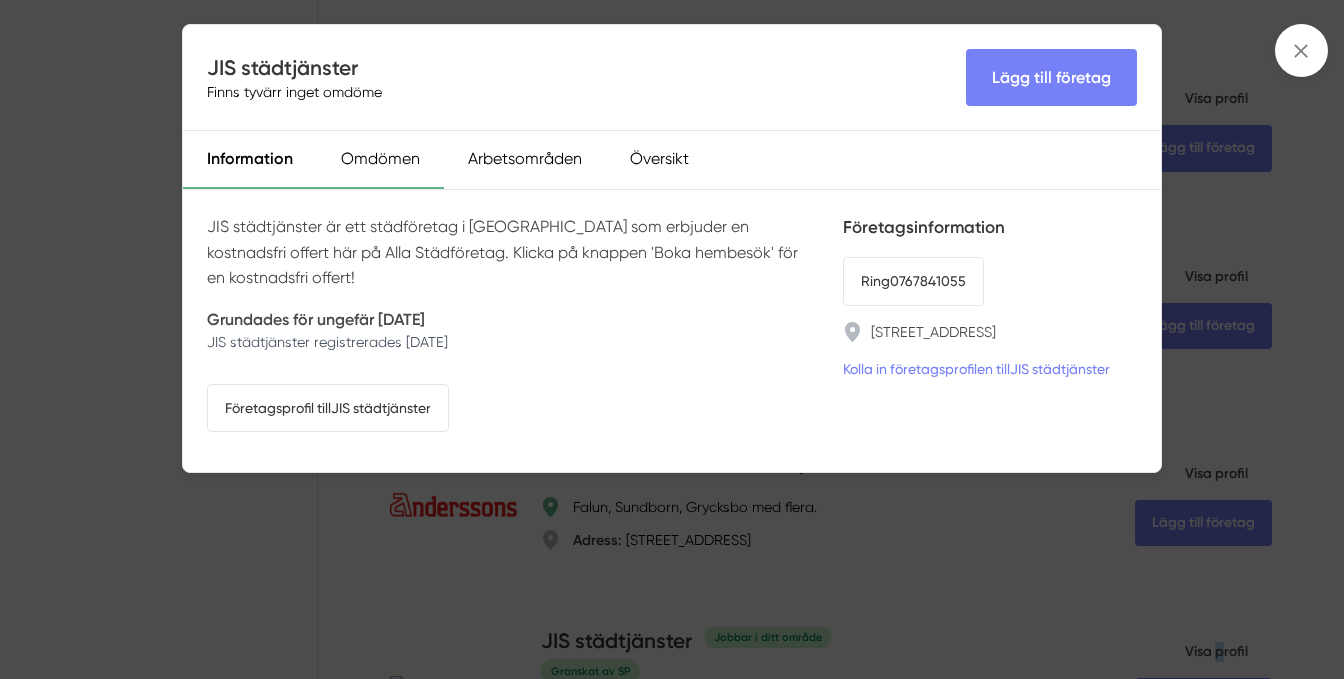 click on "Omdömen" at bounding box center [380, 160] 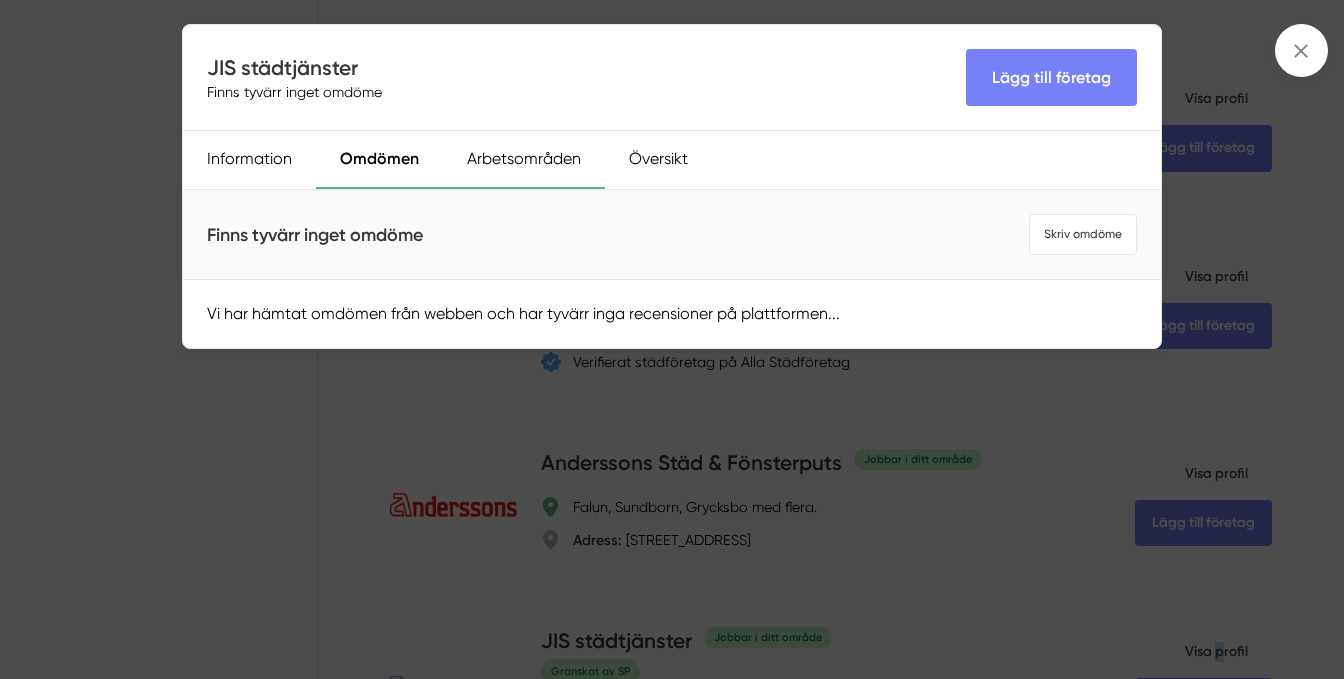 click on "Arbetsområden" at bounding box center [524, 160] 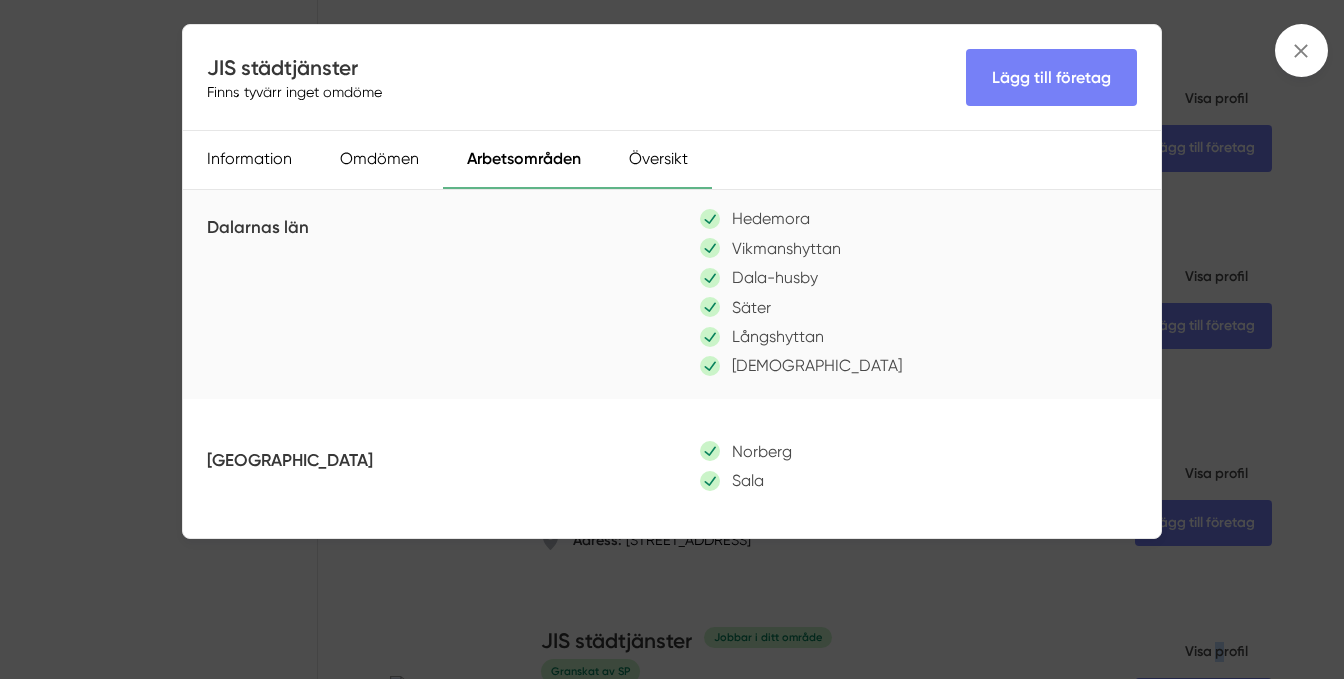 click on "Översikt" at bounding box center (658, 160) 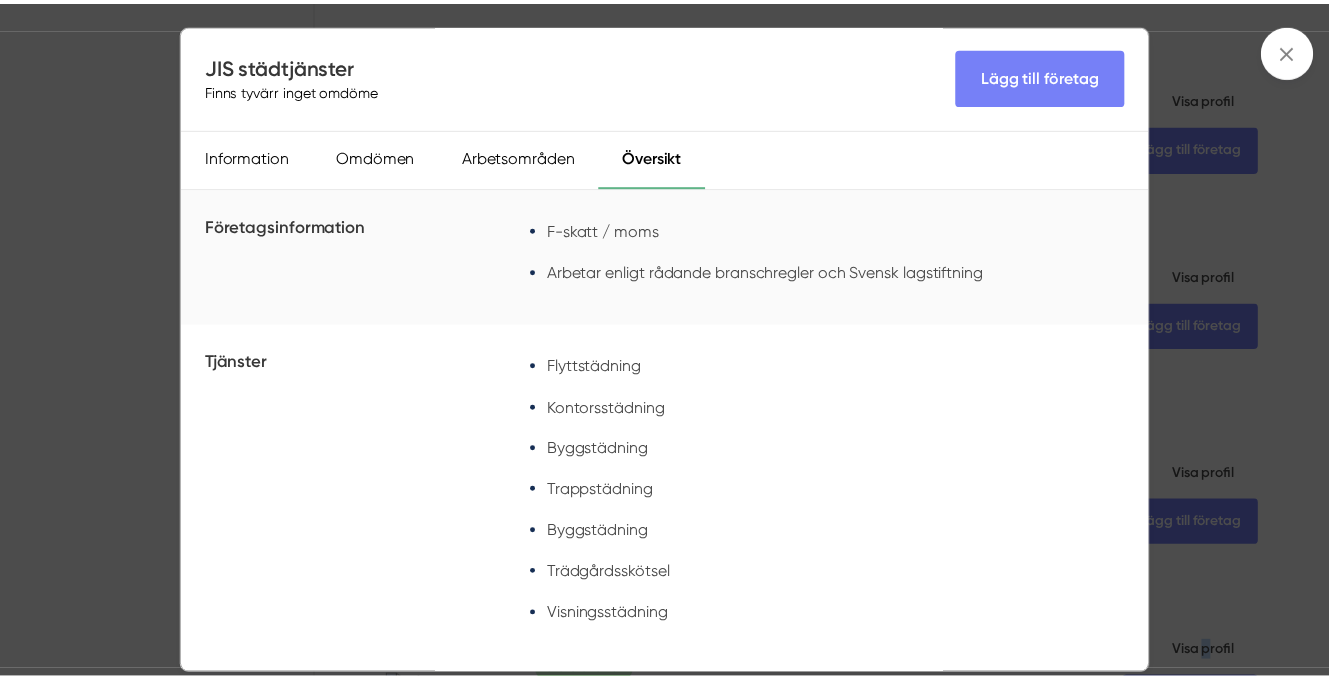 scroll, scrollTop: 3, scrollLeft: 0, axis: vertical 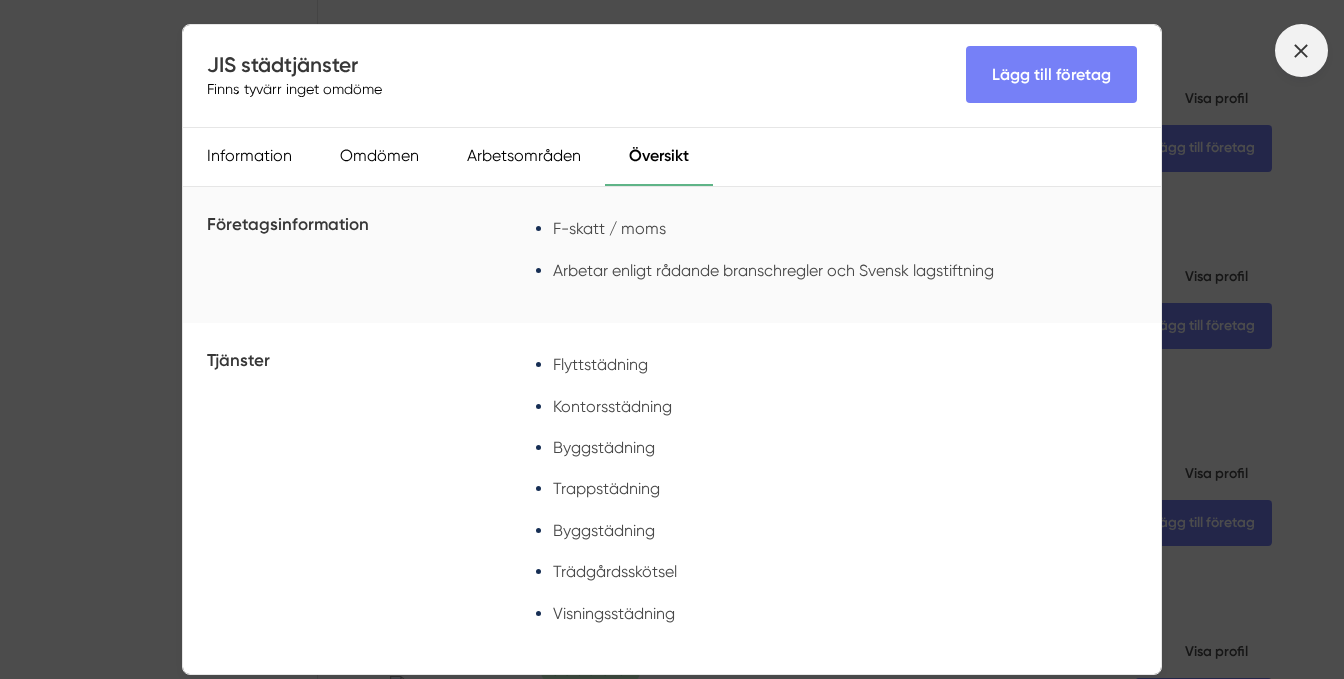 click at bounding box center [1301, 50] 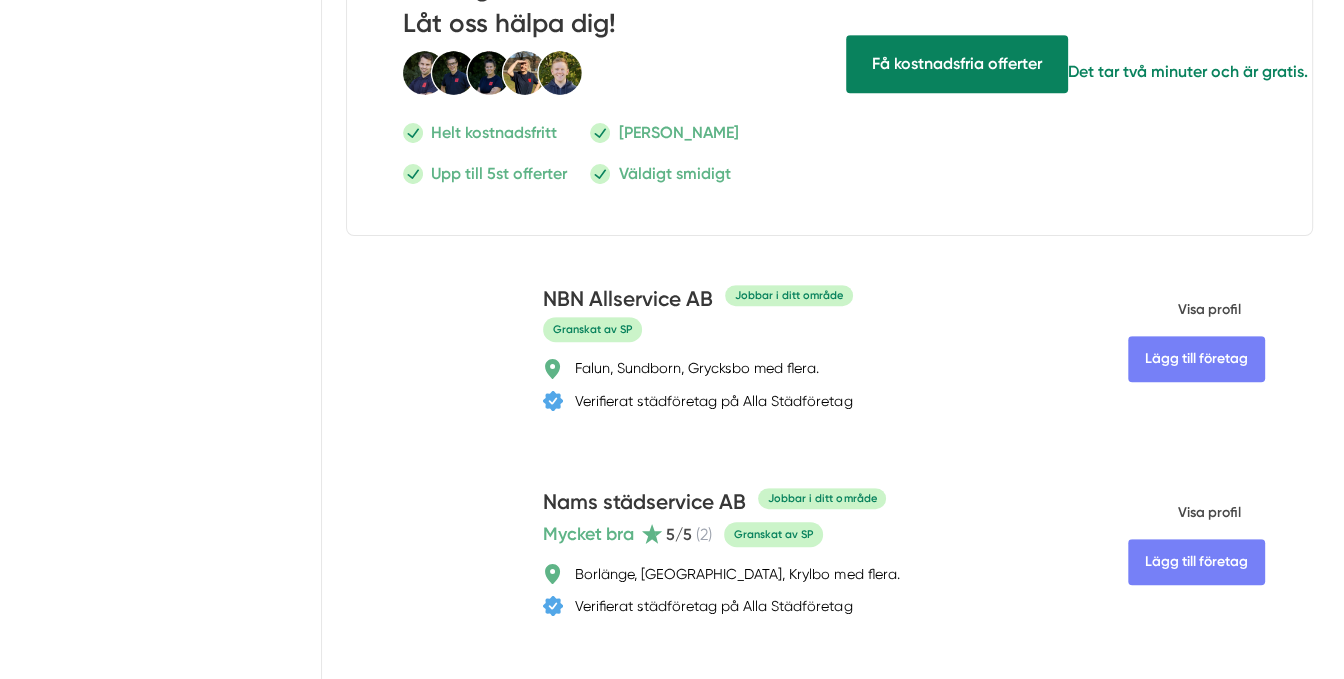 scroll, scrollTop: 900, scrollLeft: 0, axis: vertical 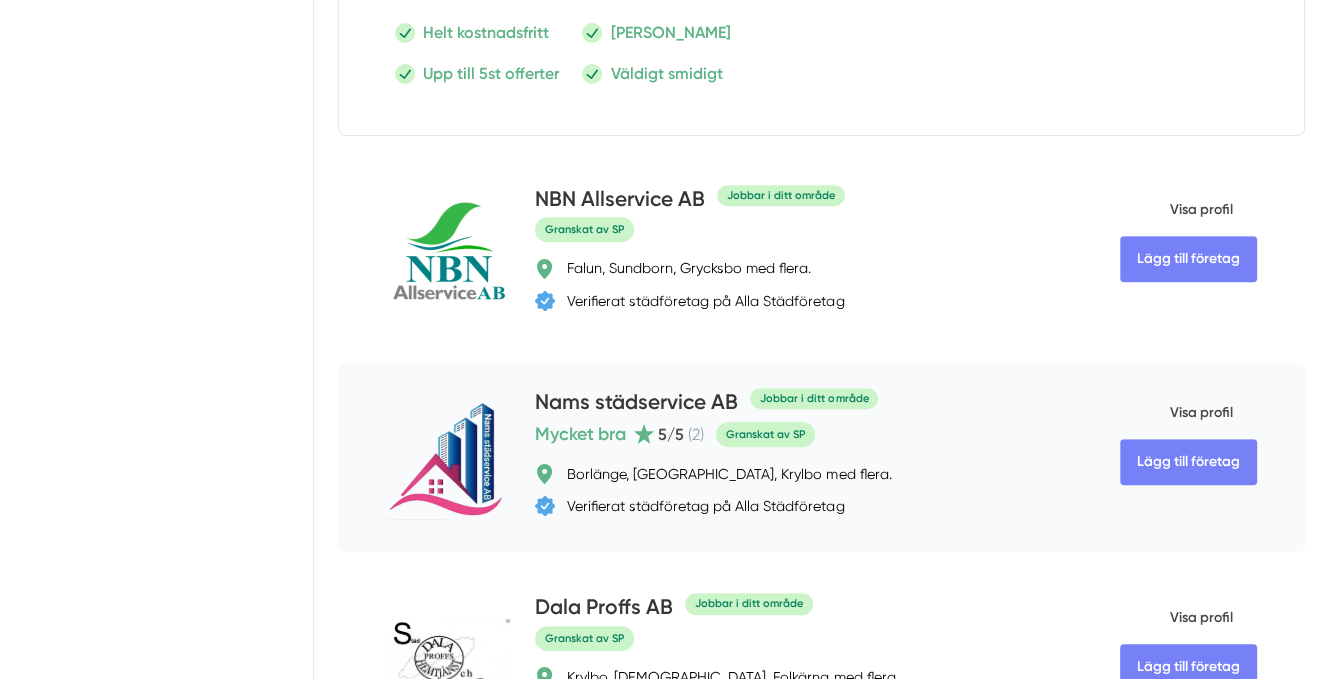 click on "Visa profil" at bounding box center (1176, 413) 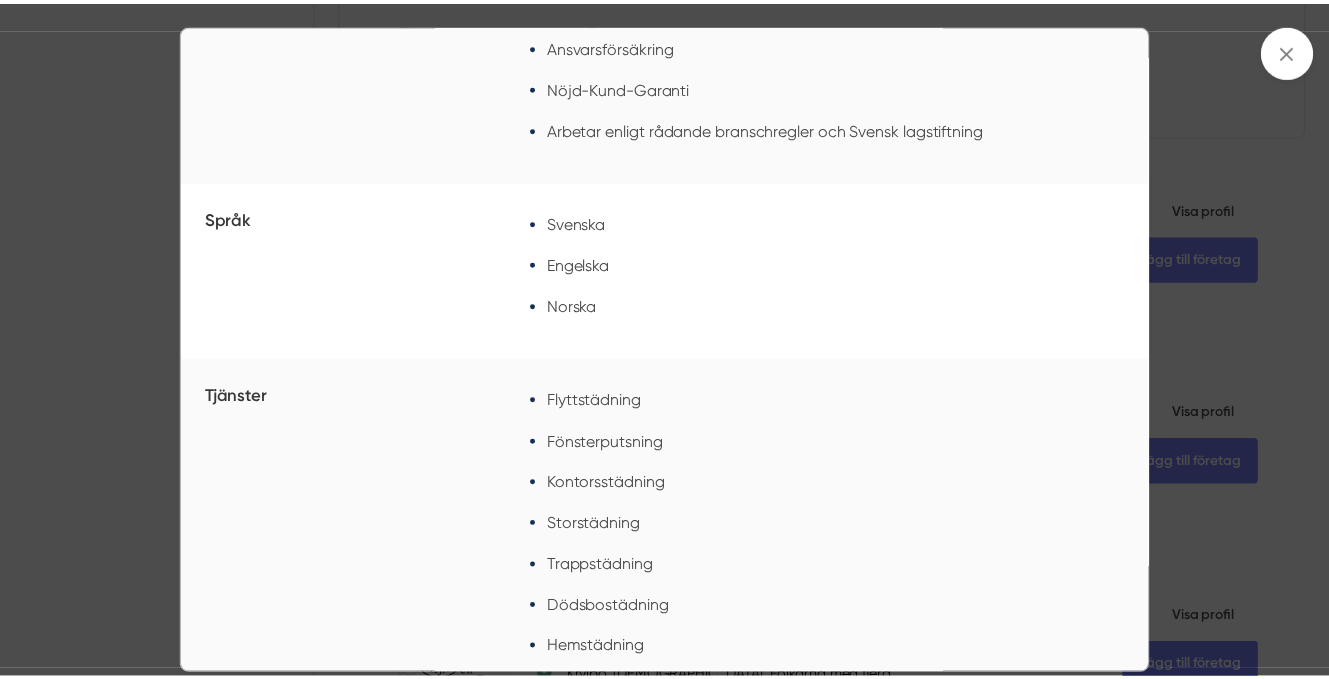scroll, scrollTop: 0, scrollLeft: 0, axis: both 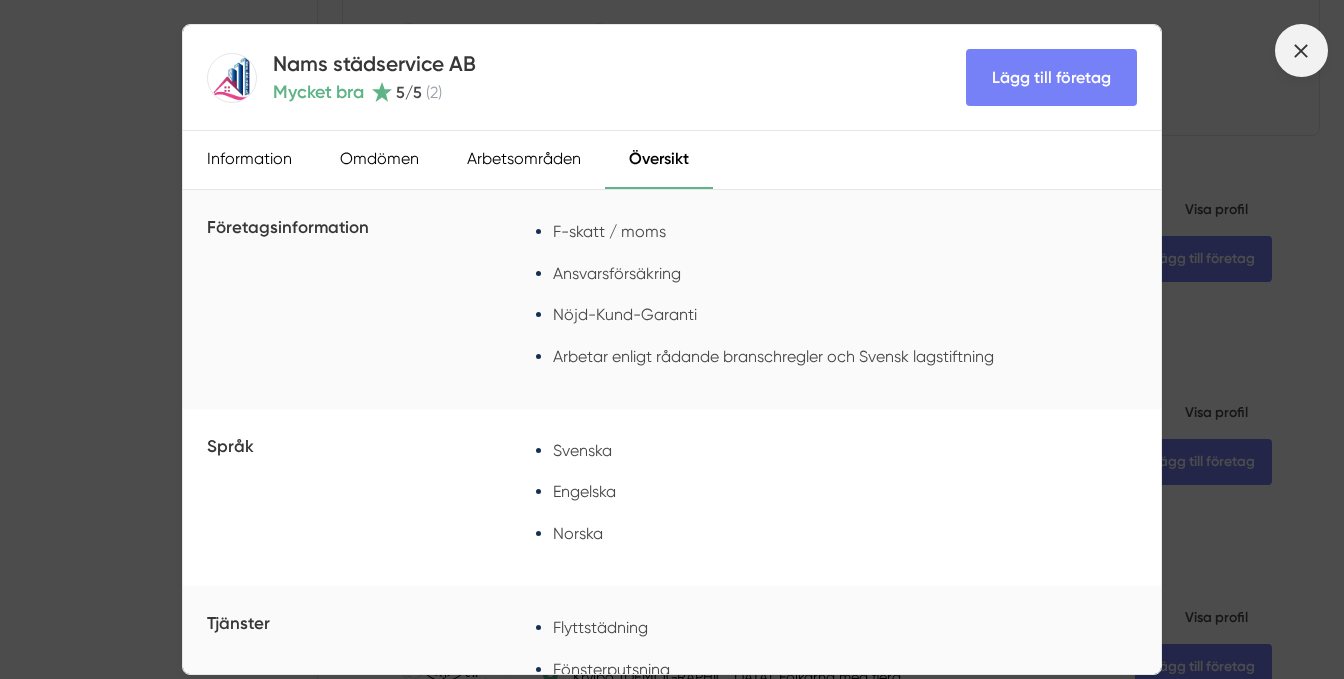 click 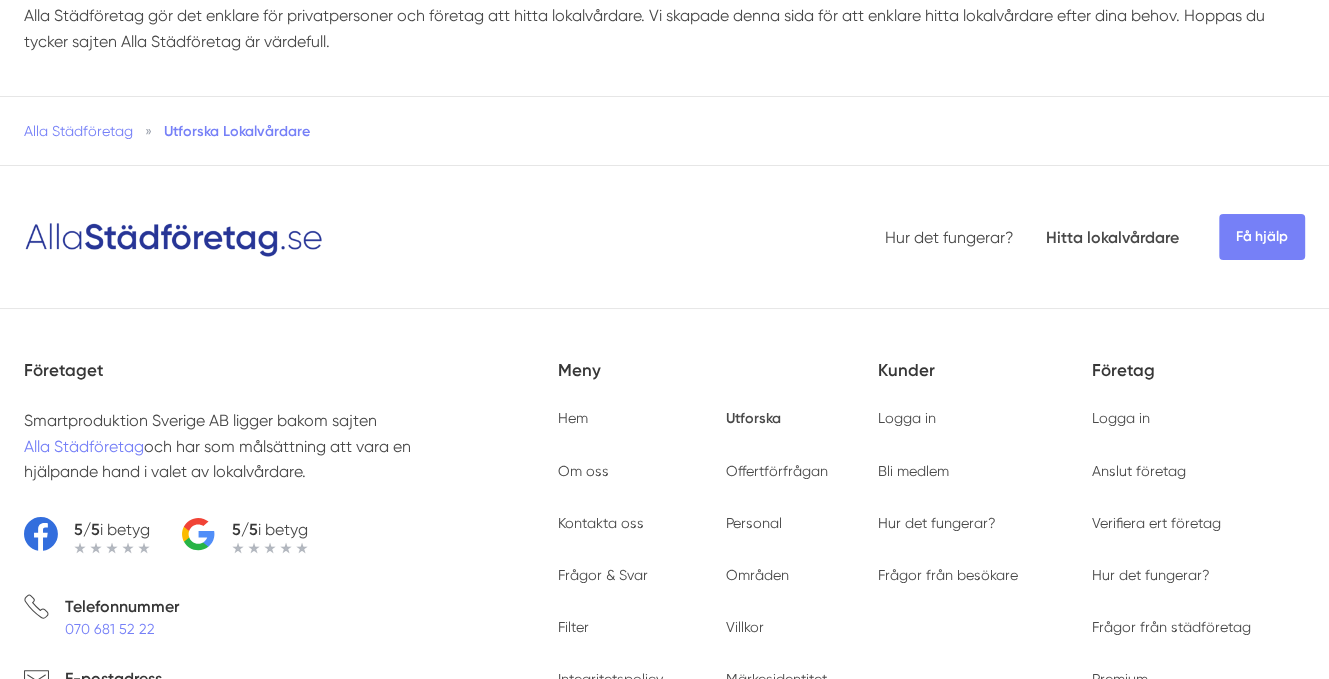scroll, scrollTop: 6870, scrollLeft: 0, axis: vertical 